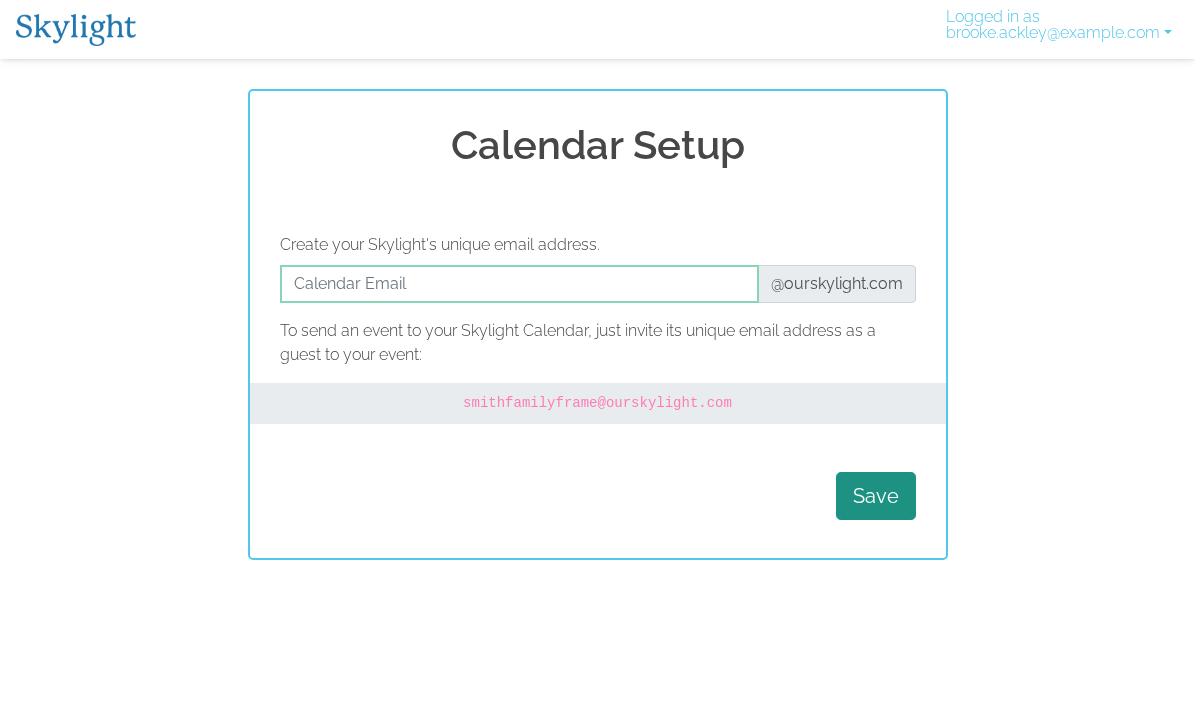 scroll, scrollTop: 0, scrollLeft: 0, axis: both 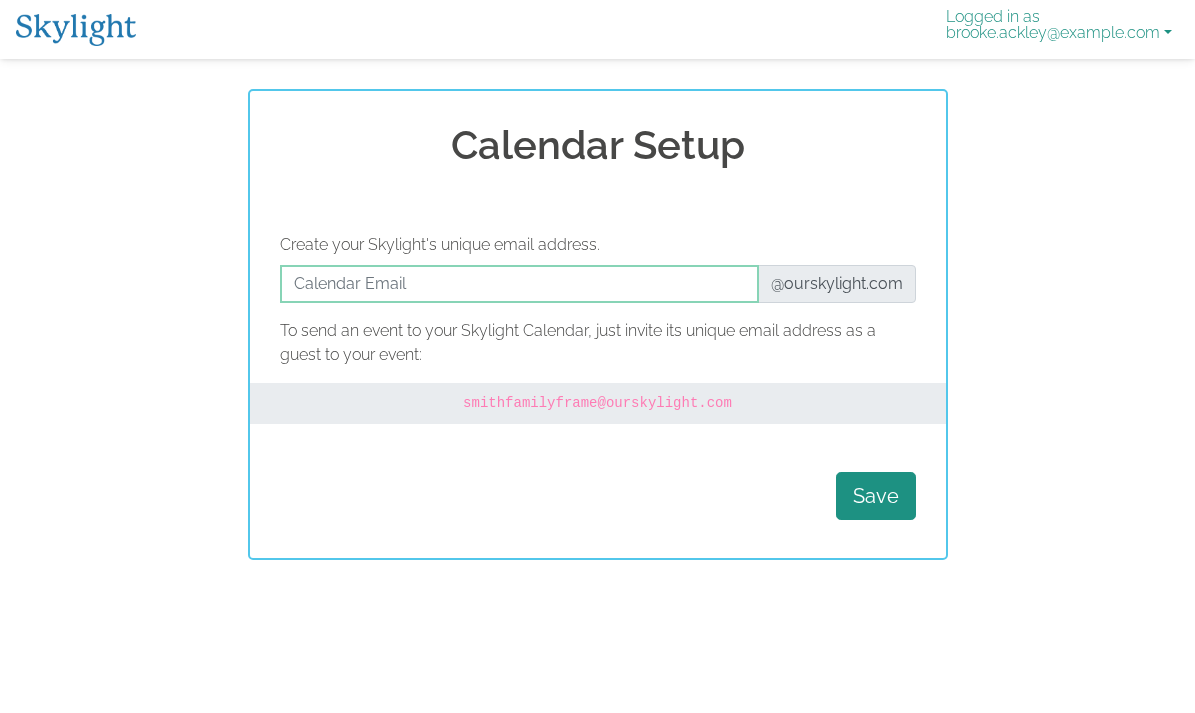 click on "Logged in as brooke.ackley@gmail.com" at bounding box center (1059, 29) 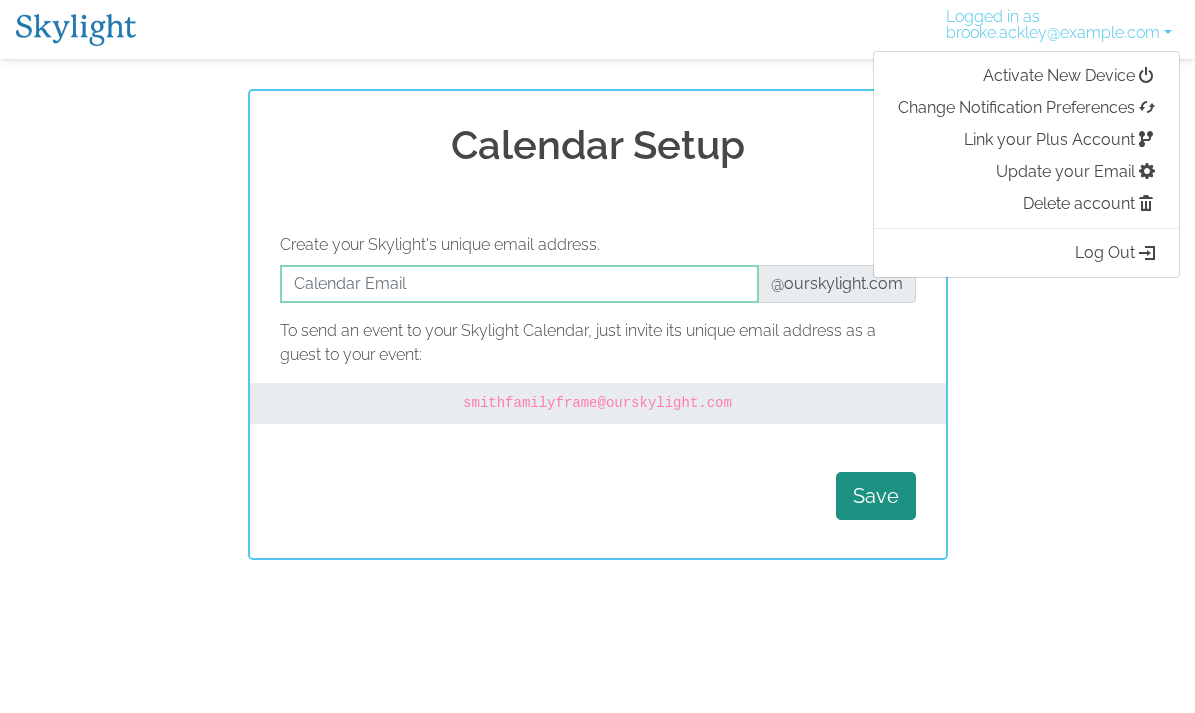 click at bounding box center [76, 30] 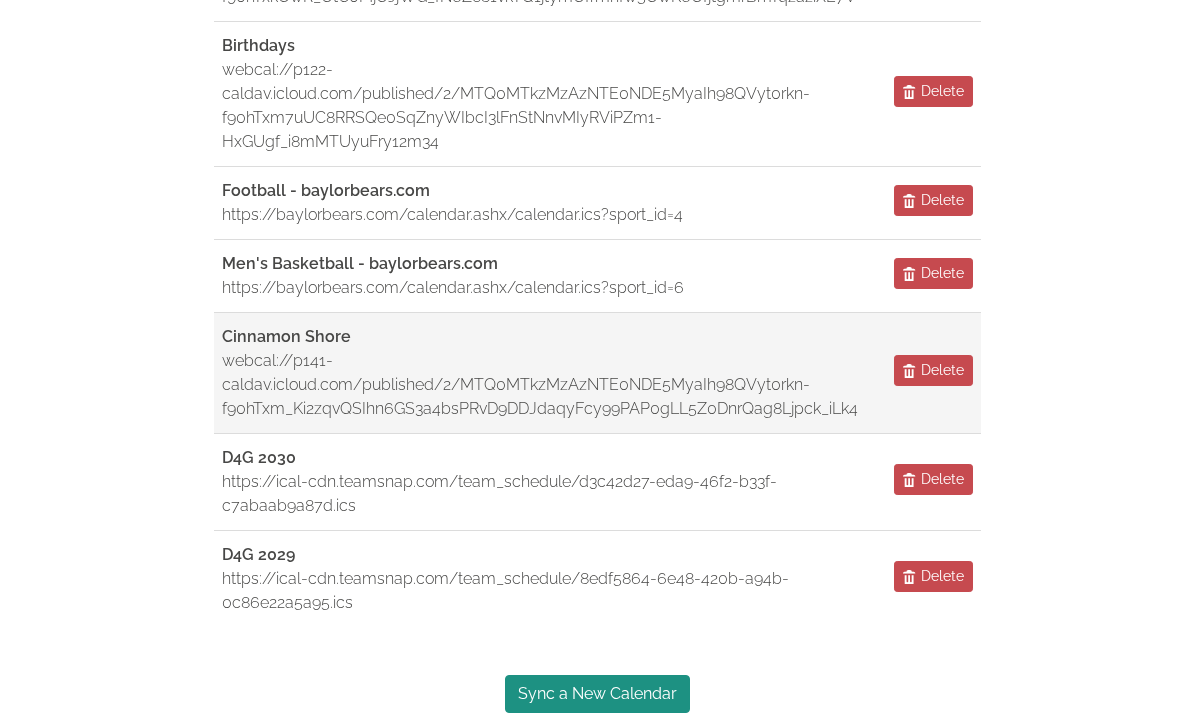 scroll, scrollTop: 1531, scrollLeft: 0, axis: vertical 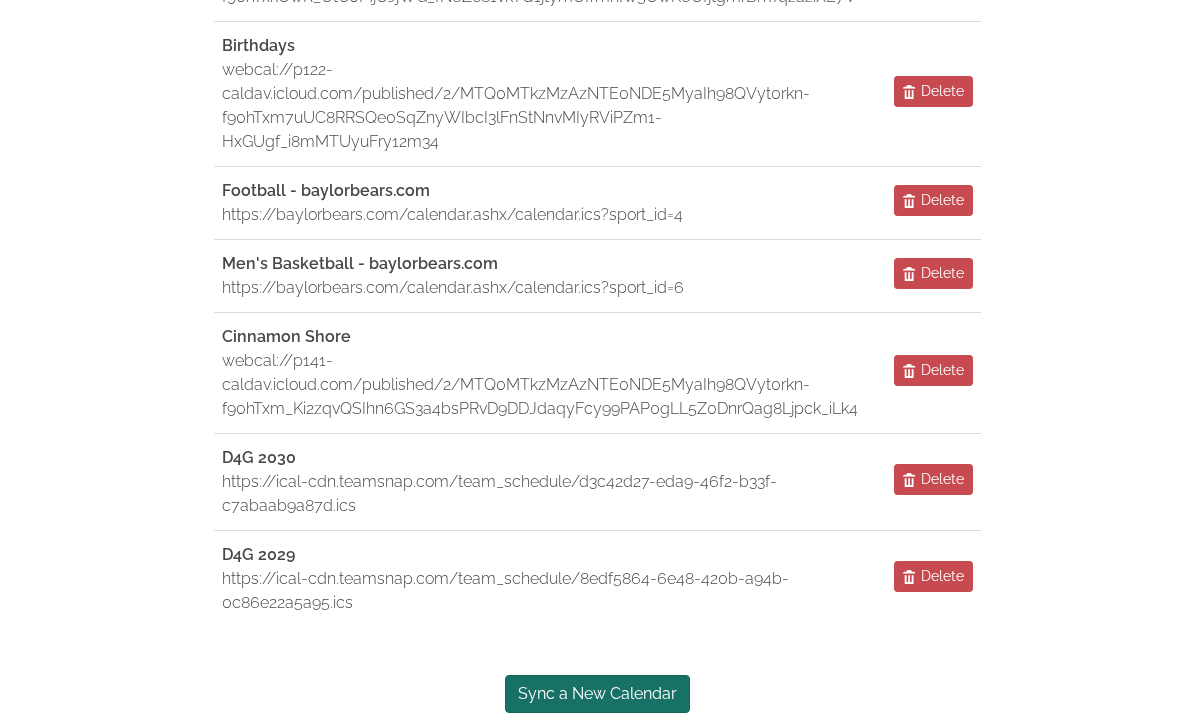 click on "Sync a New Calendar" at bounding box center [597, 694] 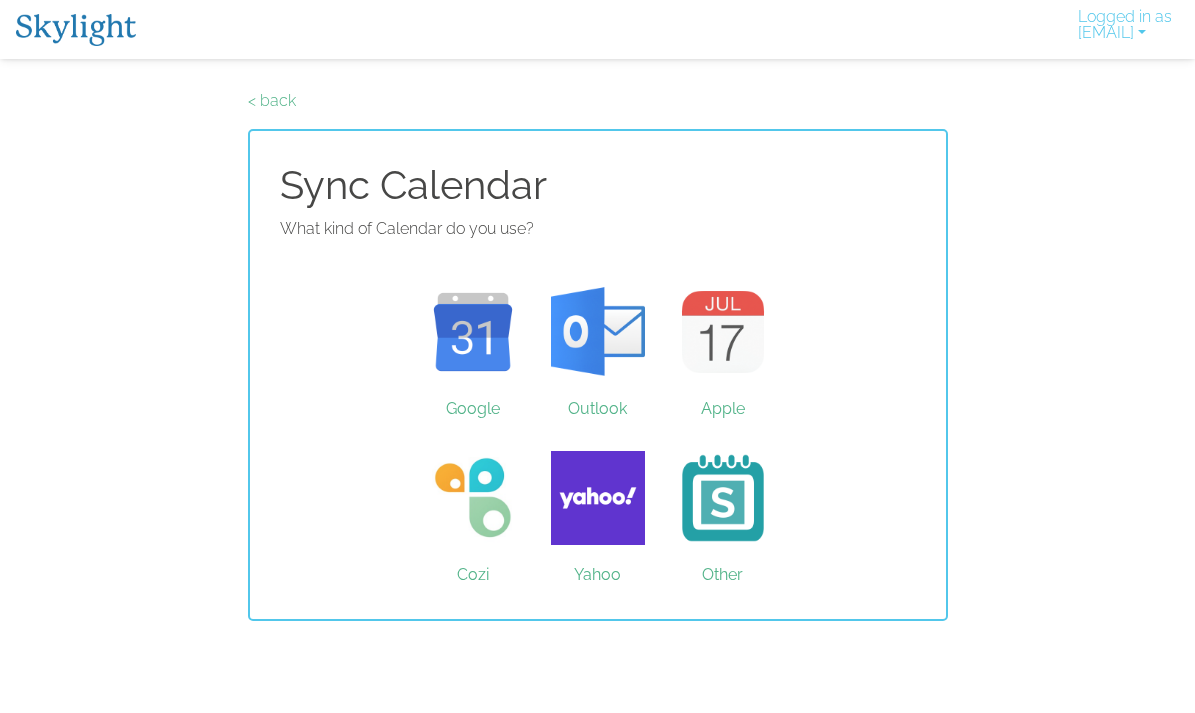 scroll, scrollTop: 0, scrollLeft: 0, axis: both 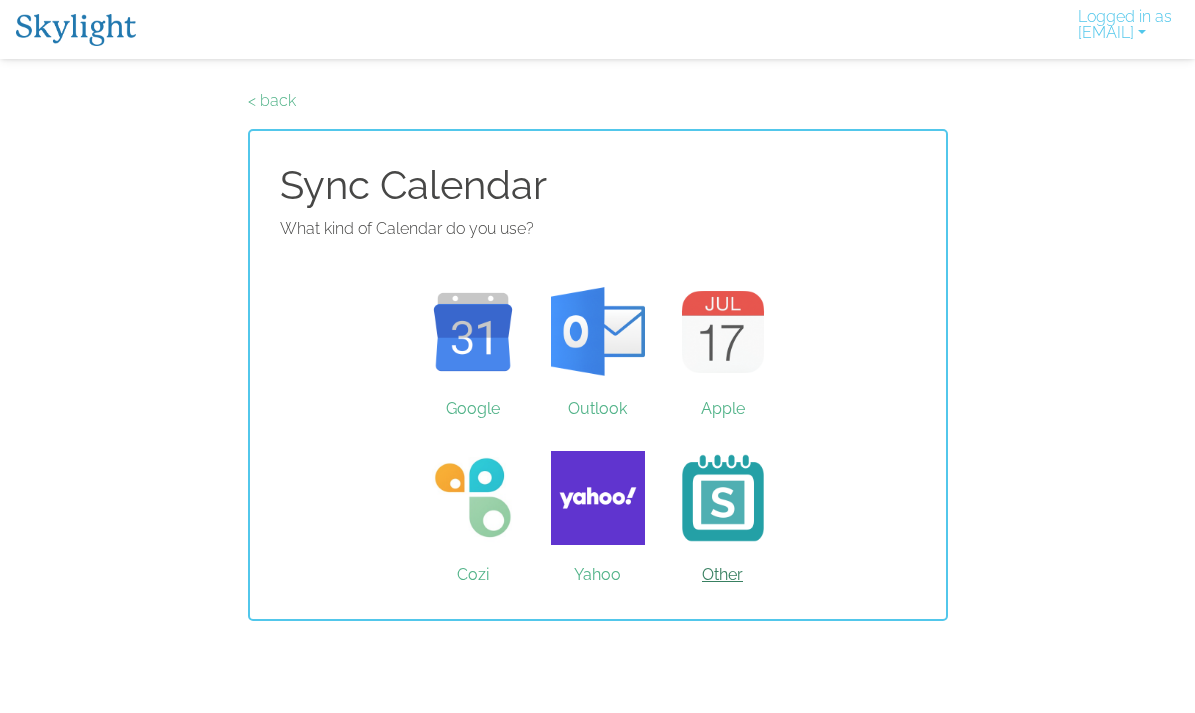 click on "Other" at bounding box center [722, 498] 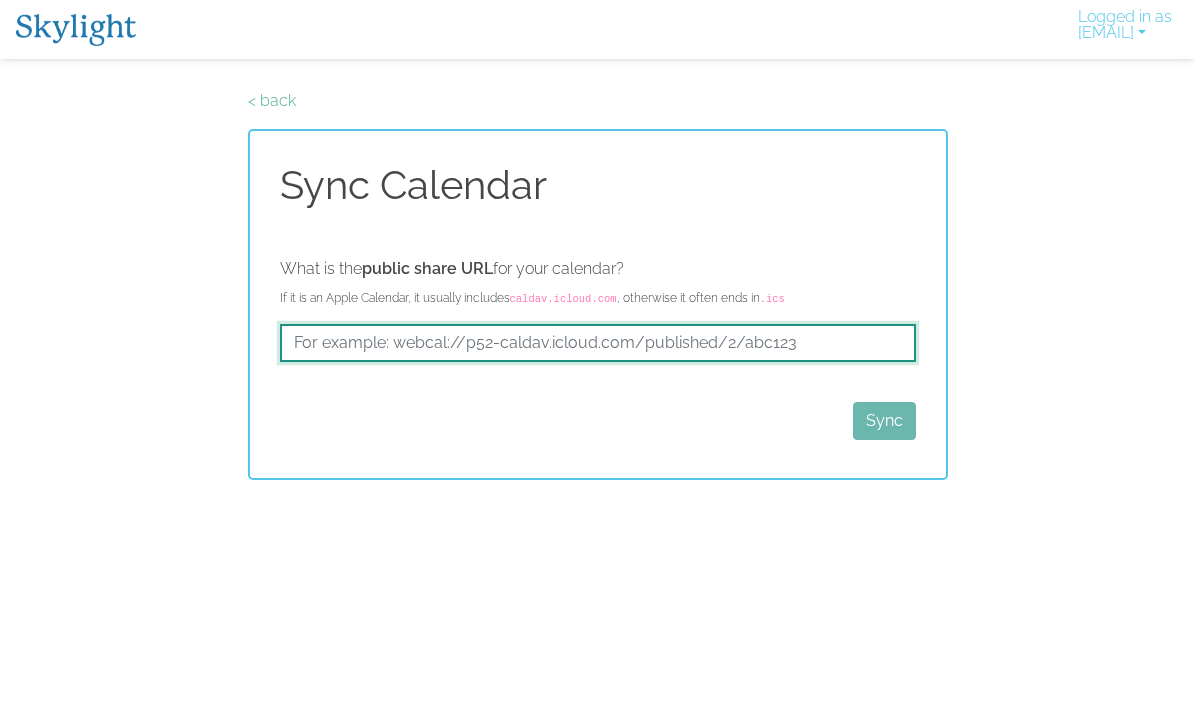 click at bounding box center (598, 343) 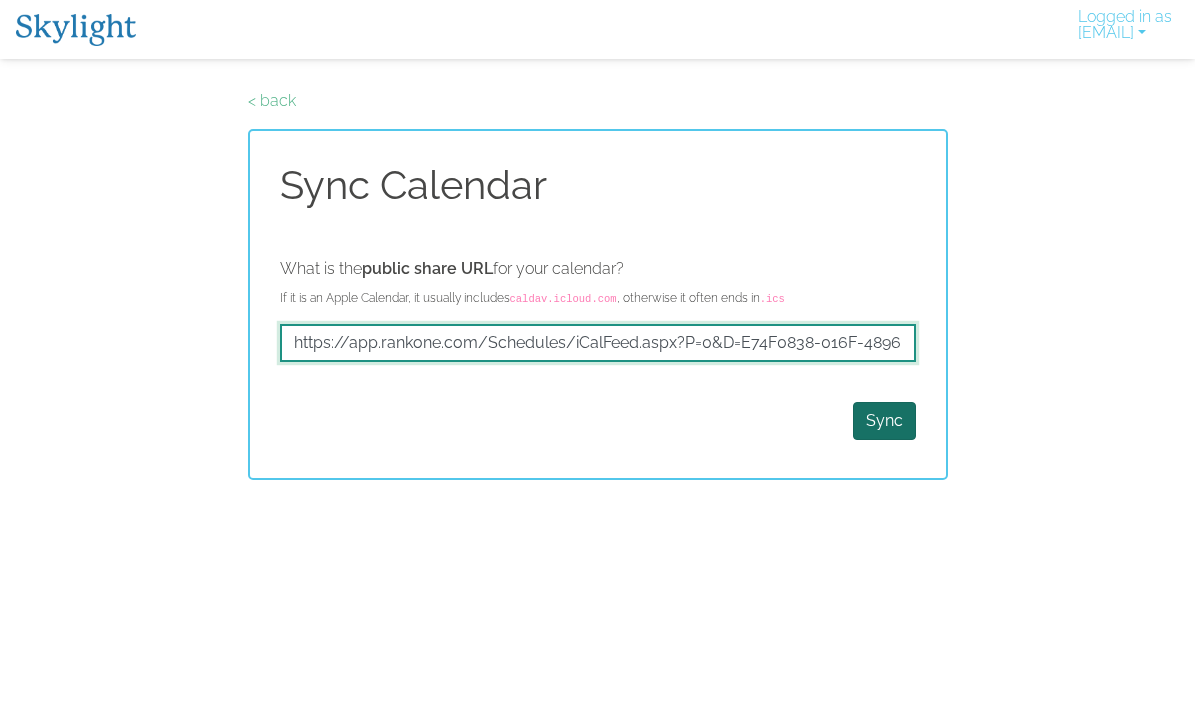 type on "https://app.rankone.com/Schedules/iCalFeed.aspx?P=0&D=E74F0838-016F-4896-9398-99CC6862B438&S=8423&Sp=5&L=15&Tm=173169&TZ=Central%20Daylight%20Time" 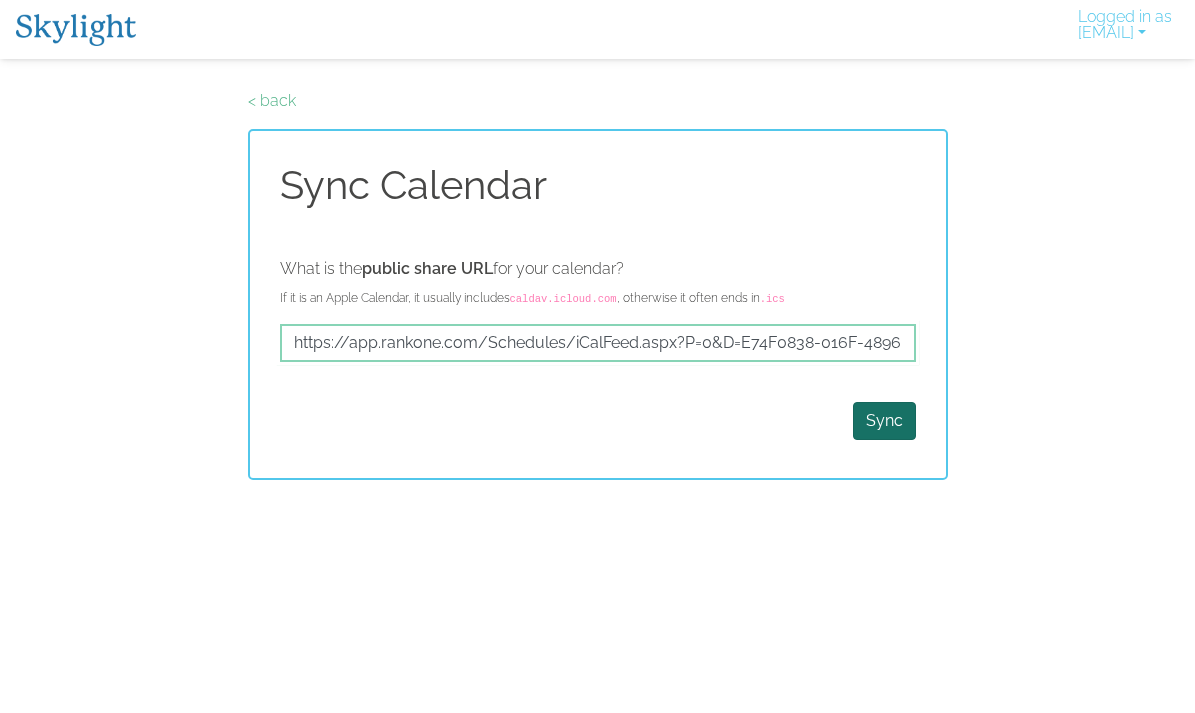 click on "Sync" at bounding box center (884, 421) 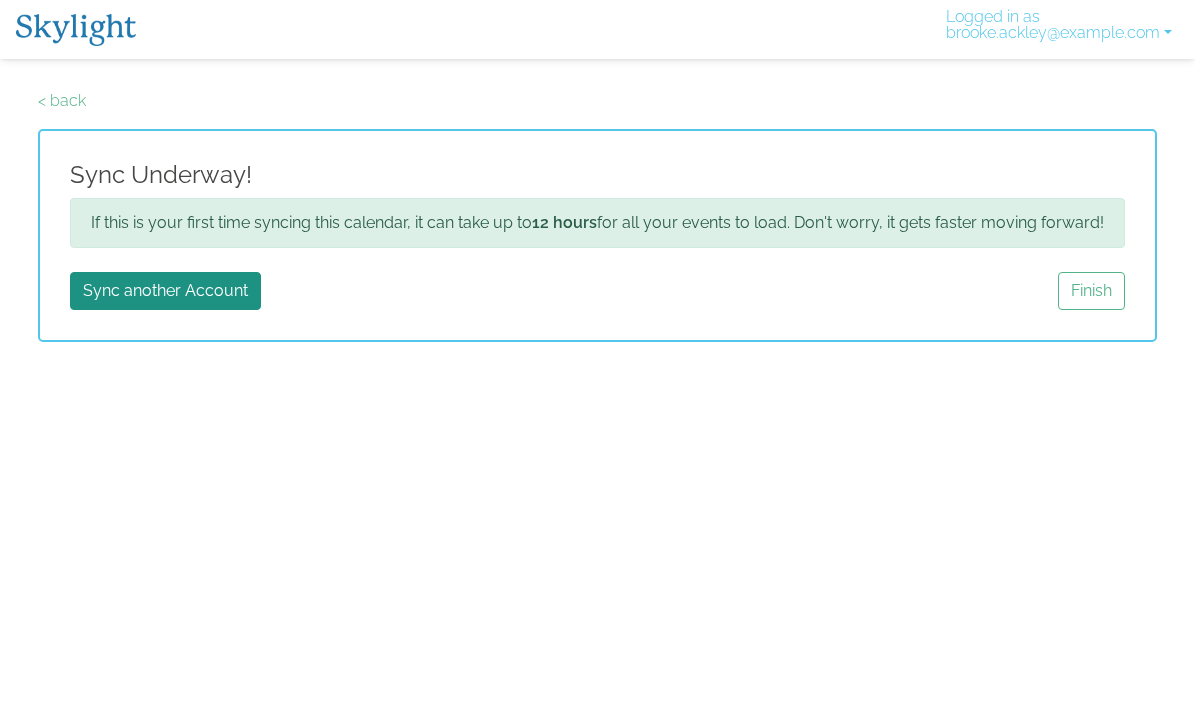 scroll, scrollTop: 0, scrollLeft: 0, axis: both 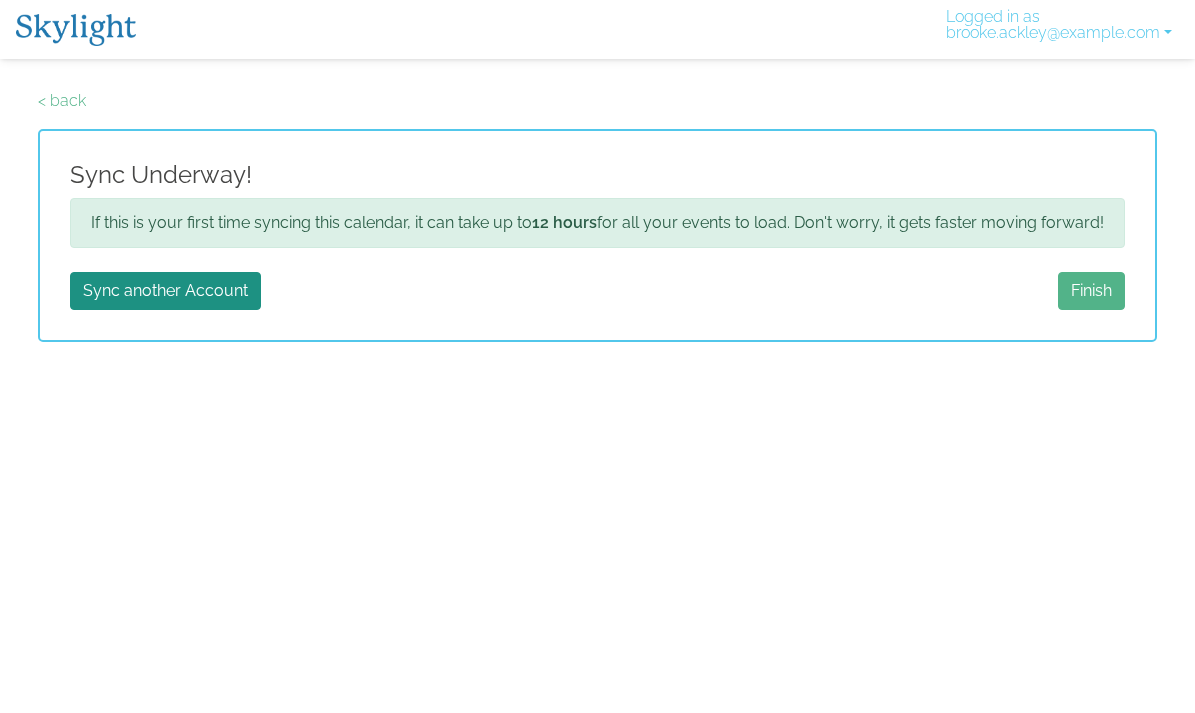 click on "Finish" at bounding box center (1091, 291) 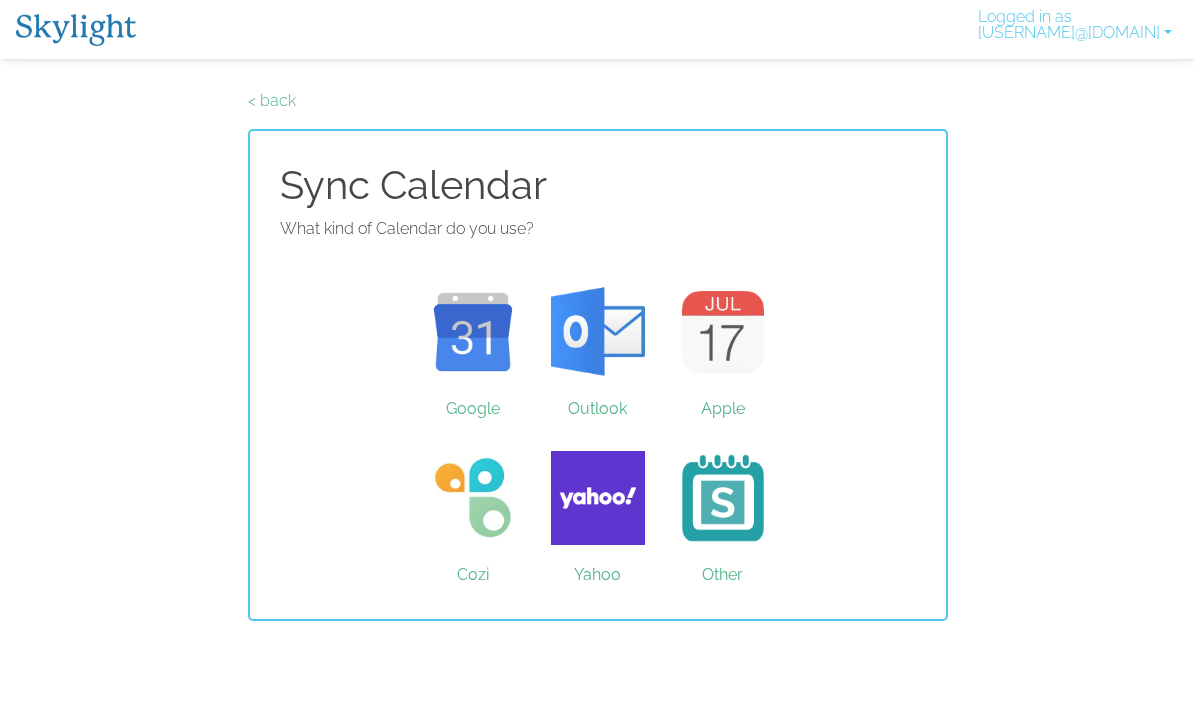 scroll, scrollTop: 0, scrollLeft: 0, axis: both 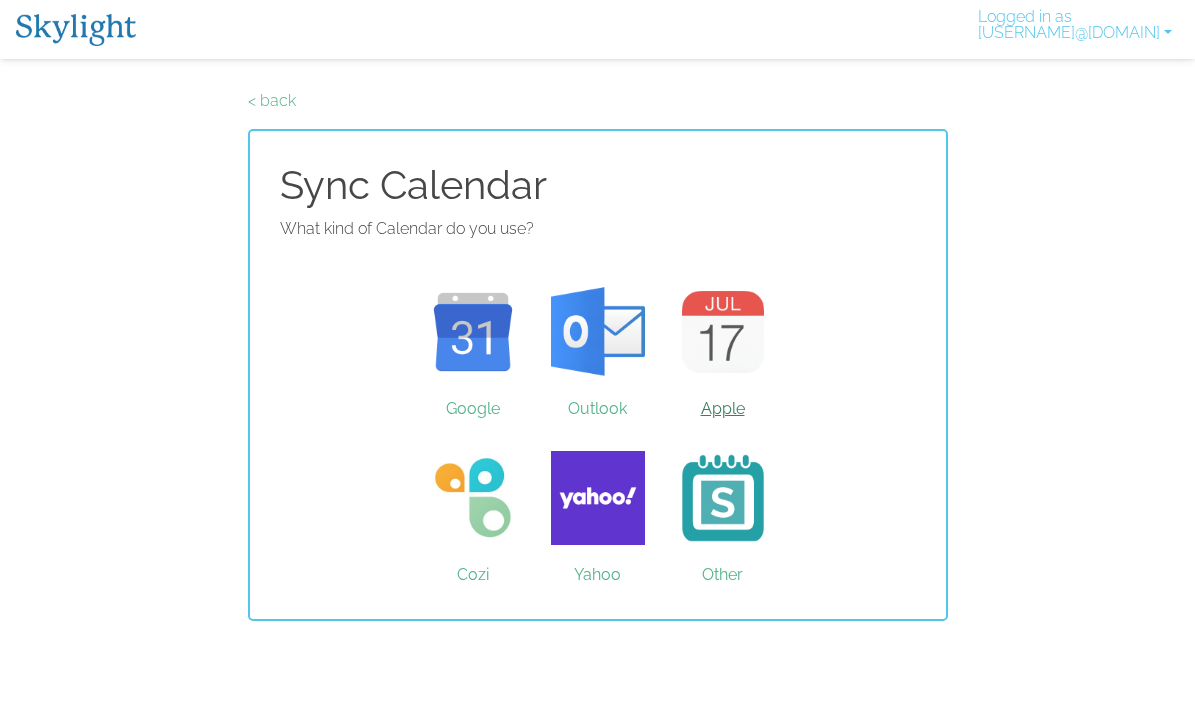 click on "Apple" at bounding box center (722, 332) 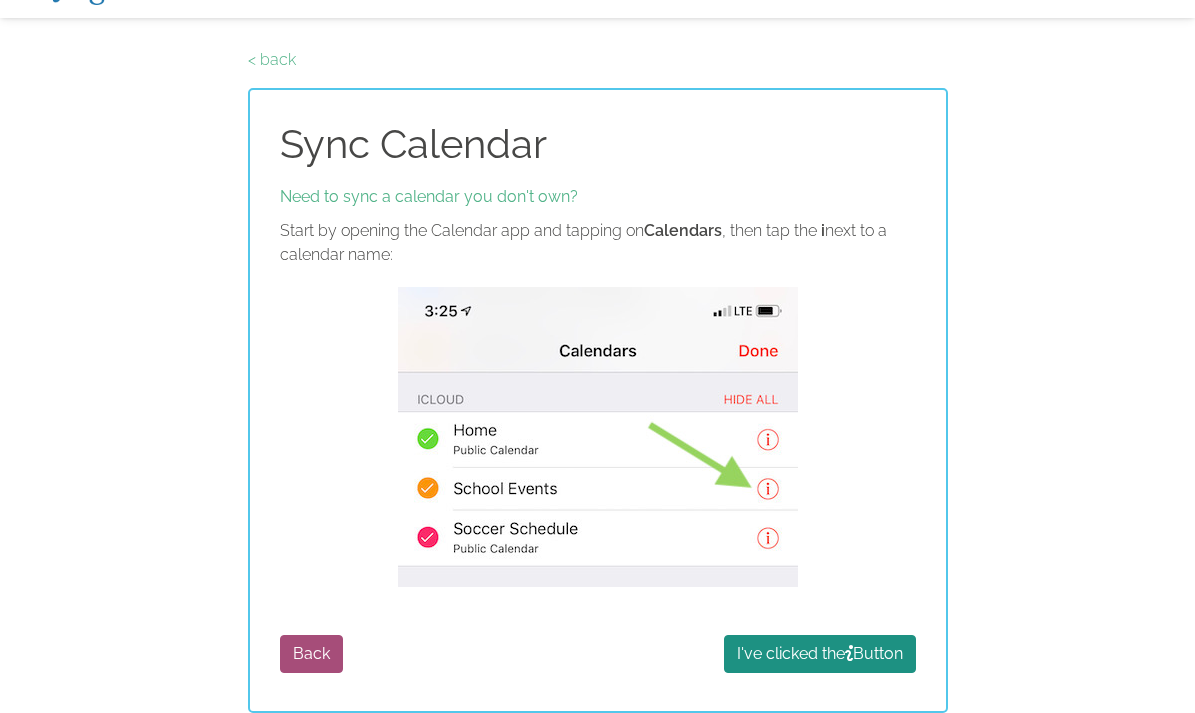 scroll, scrollTop: 41, scrollLeft: 0, axis: vertical 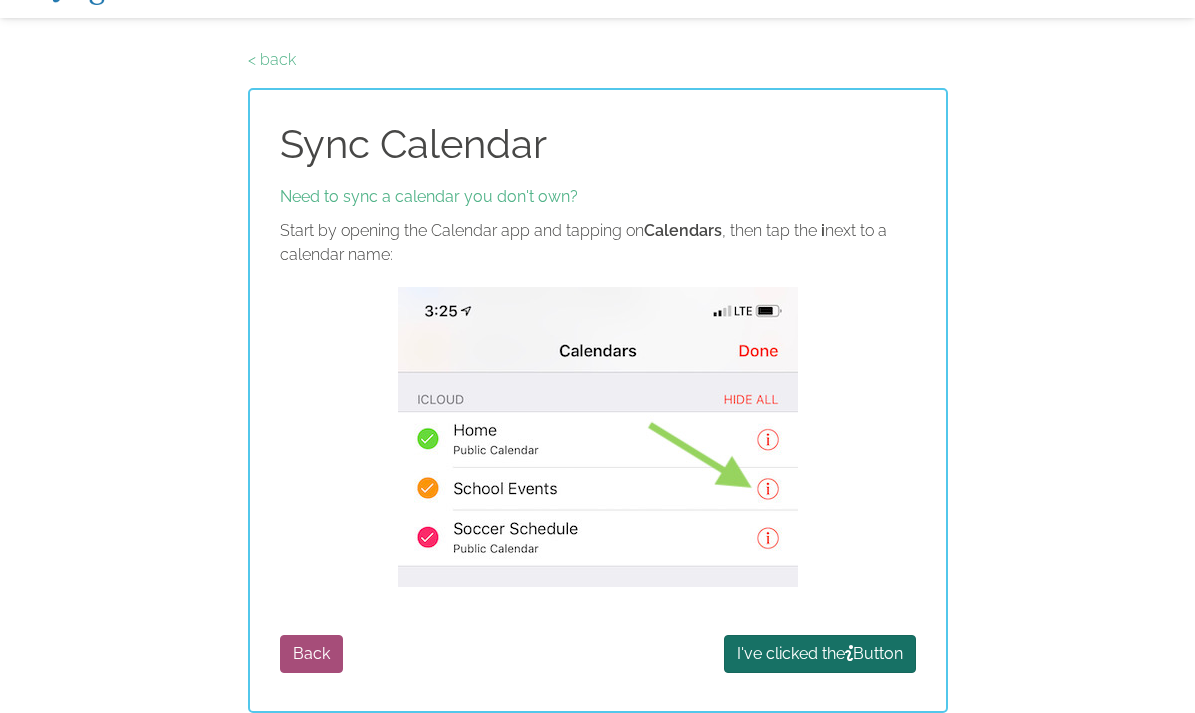 click on "I've clicked the   Button" at bounding box center (820, 654) 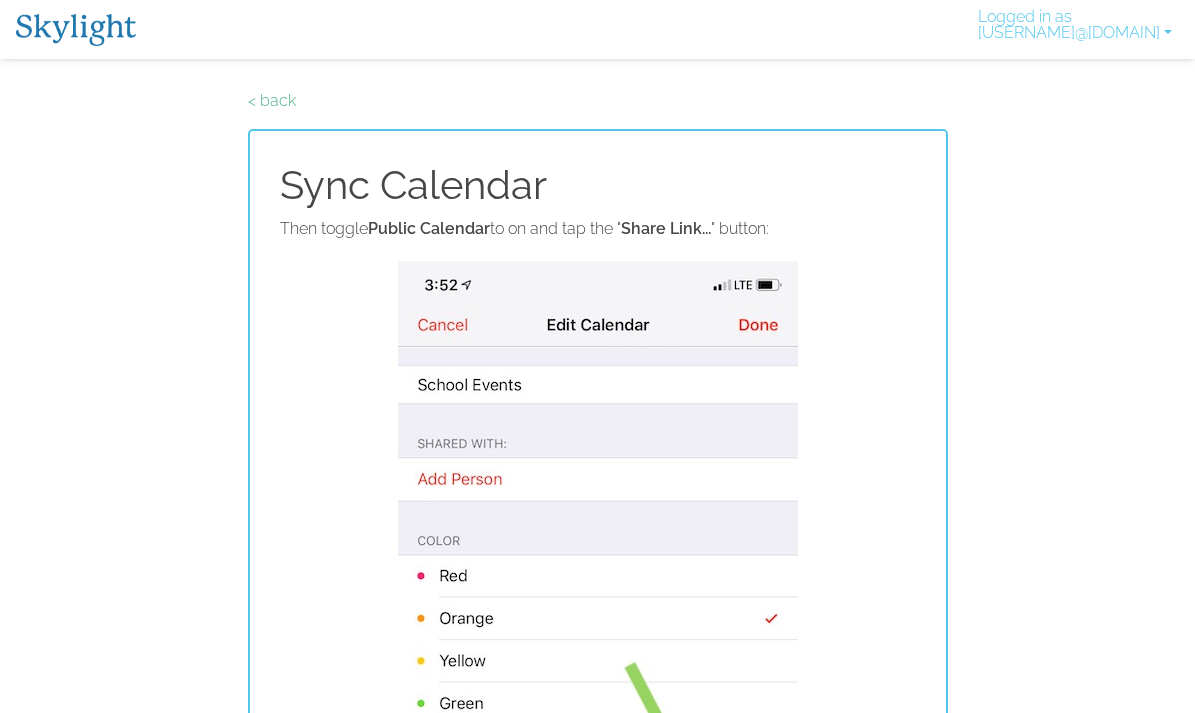 scroll, scrollTop: 0, scrollLeft: 0, axis: both 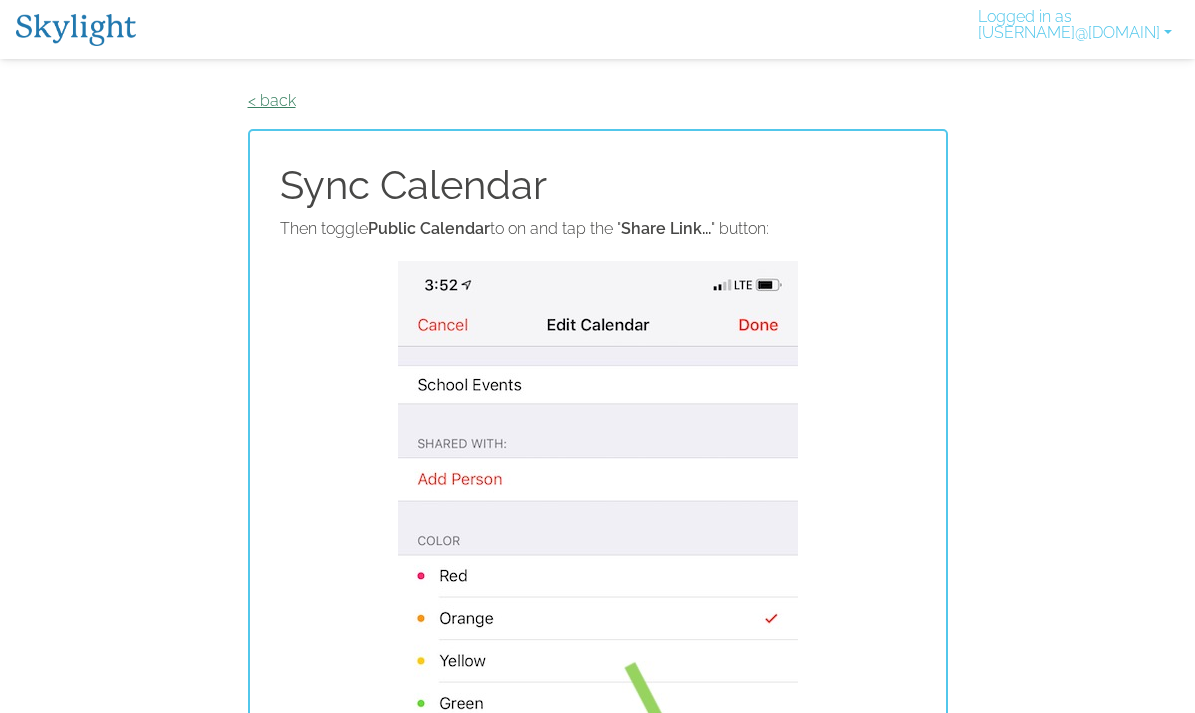 click on "< back" at bounding box center (272, 100) 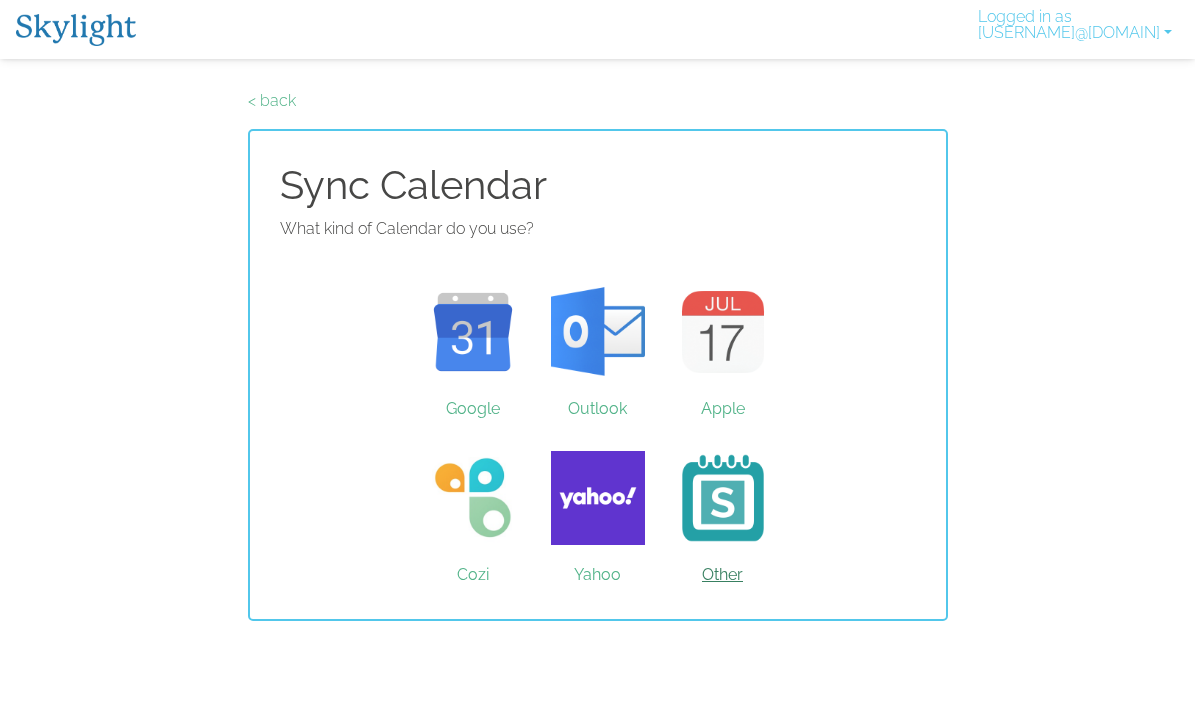 click on "Other" at bounding box center (722, 498) 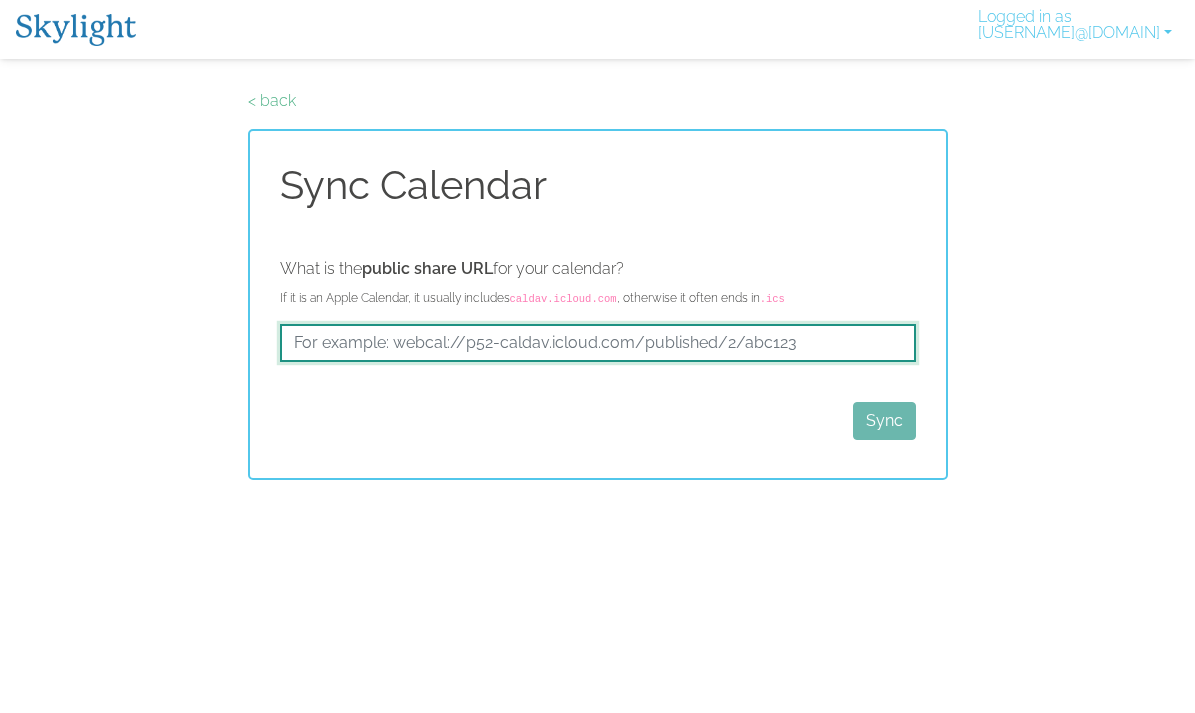 click at bounding box center [598, 343] 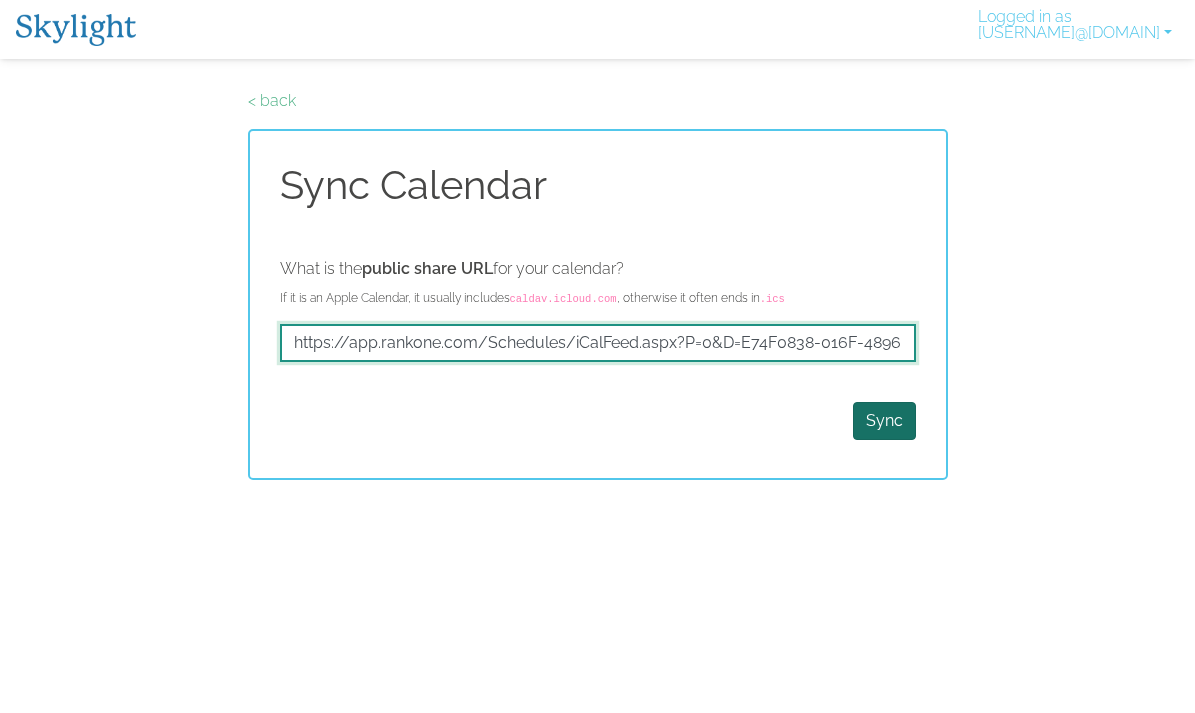 type on "https://app.rankone.com/Schedules/iCalFeed.aspx?P=0&D=E74F0838-016F-4896-9398-99CC6862B438&S=8423&Sp=5&L=15&Tm=173168&TZ=Central%20Daylight%20Time" 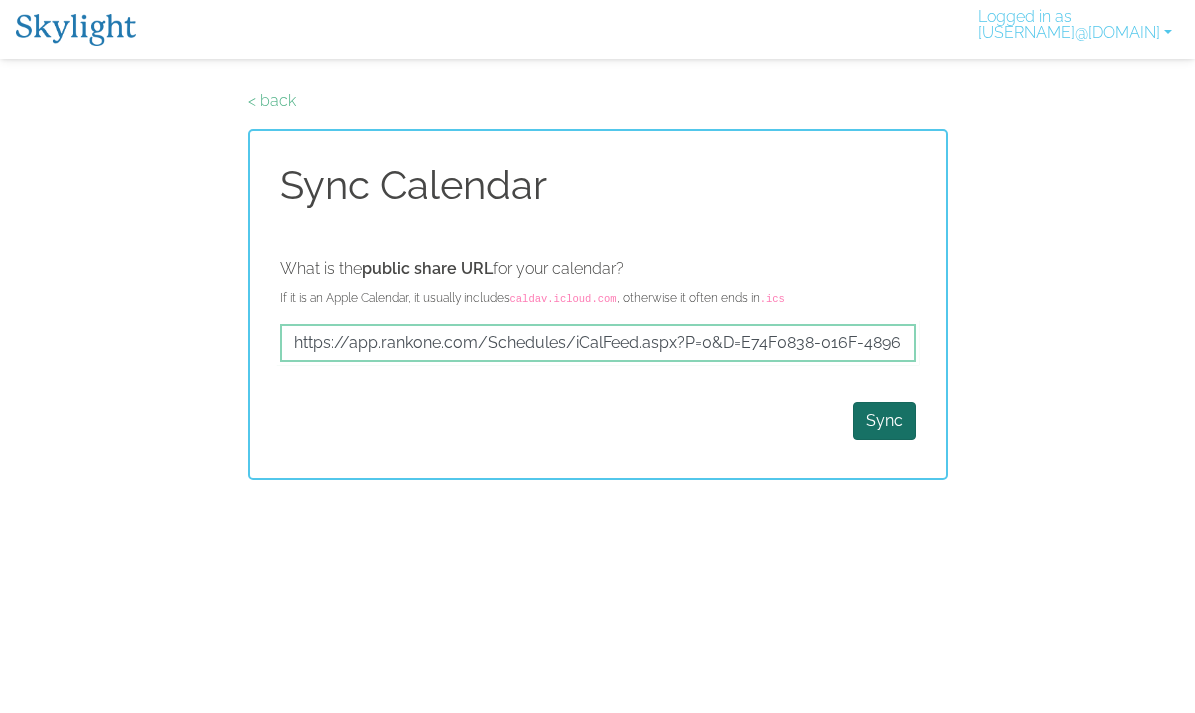 click on "Sync" at bounding box center [884, 421] 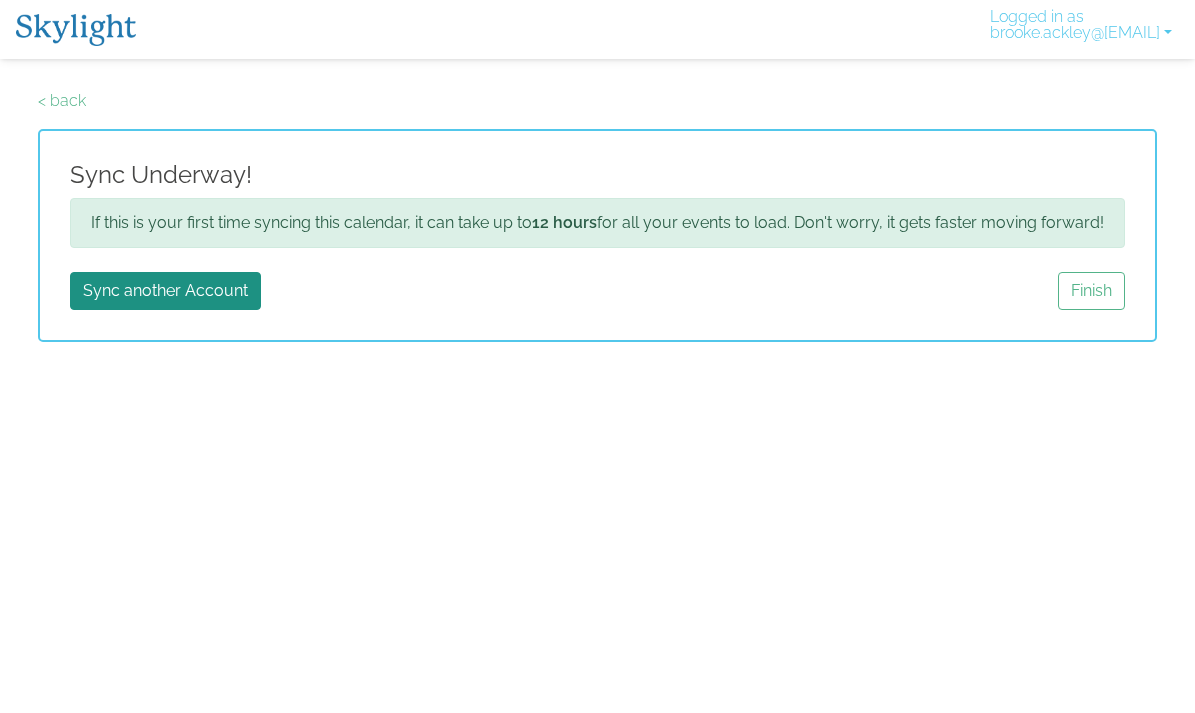 scroll, scrollTop: 0, scrollLeft: 0, axis: both 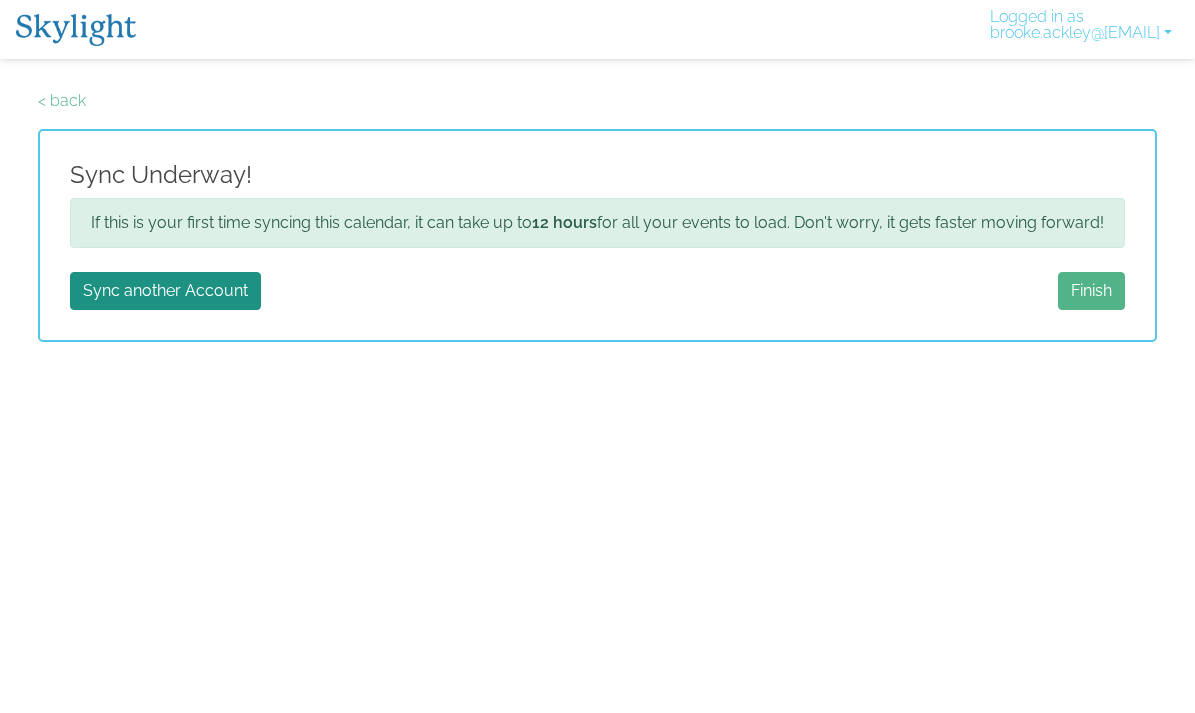 click on "Finish" at bounding box center (1091, 291) 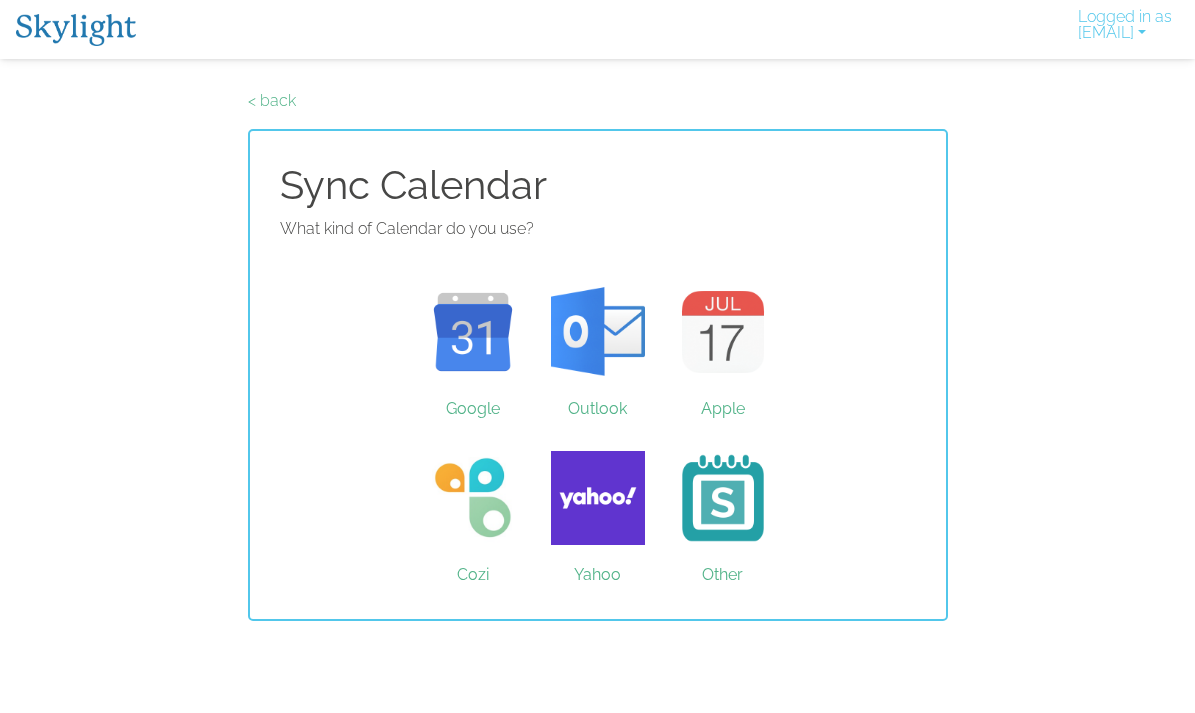 scroll, scrollTop: 0, scrollLeft: 0, axis: both 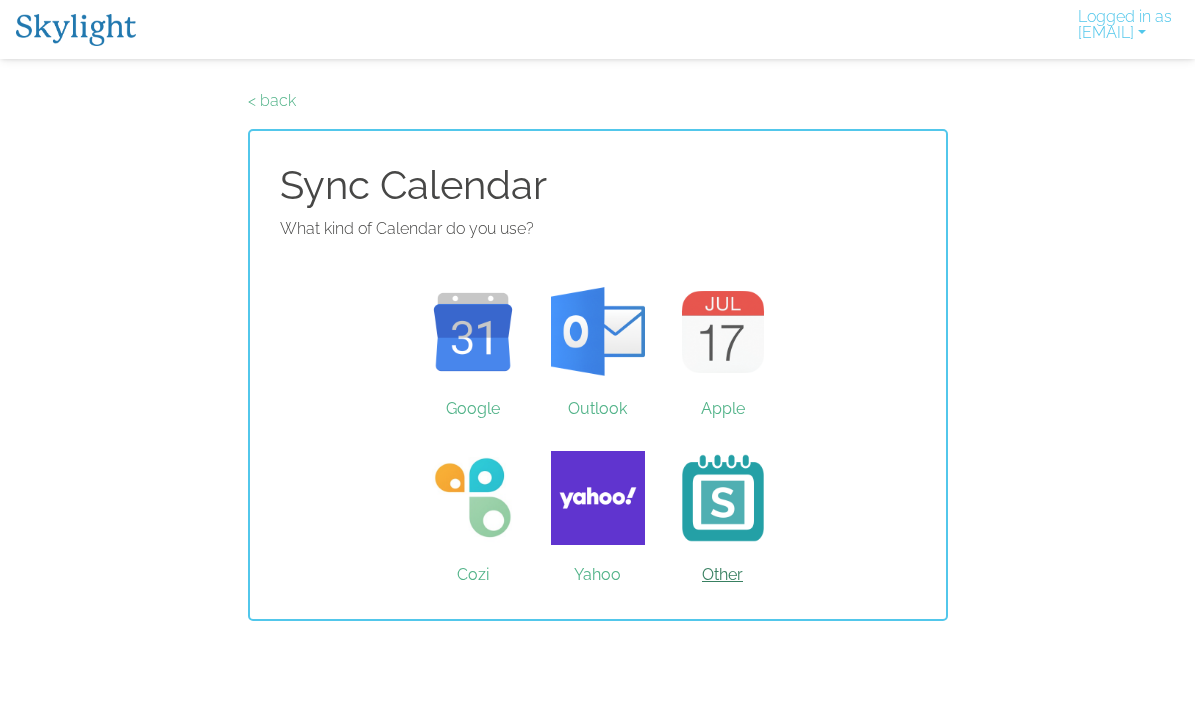 click on "Other" at bounding box center [722, 498] 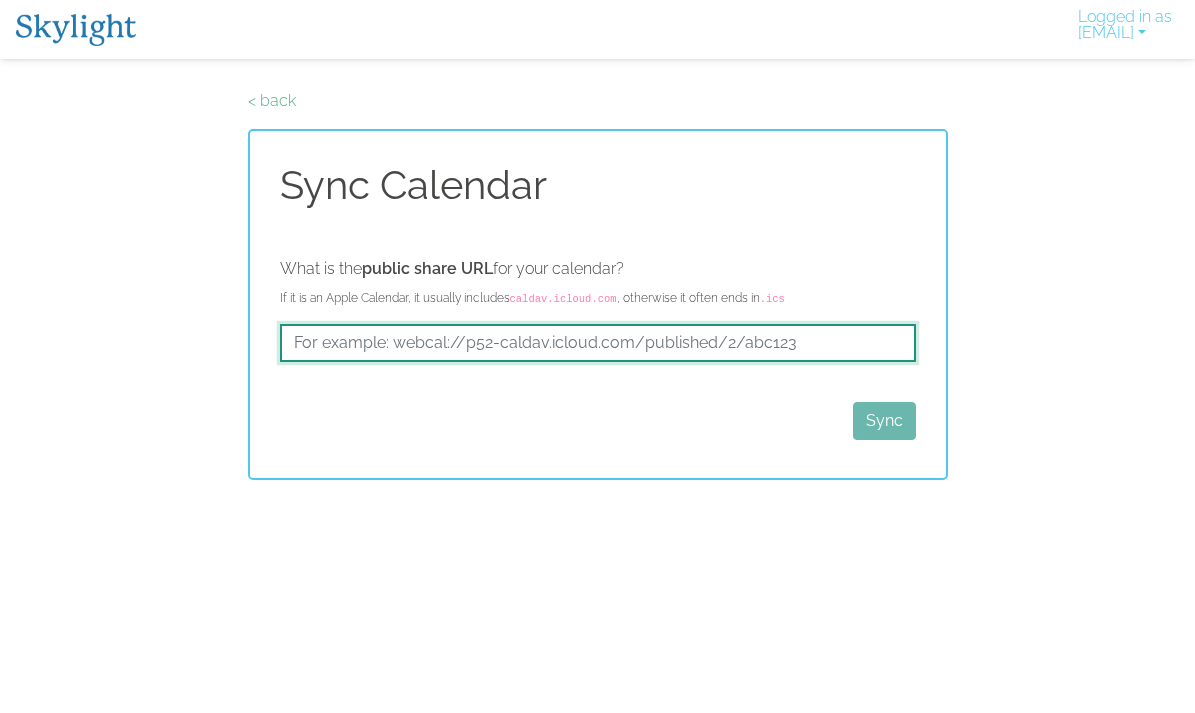 click at bounding box center [598, 343] 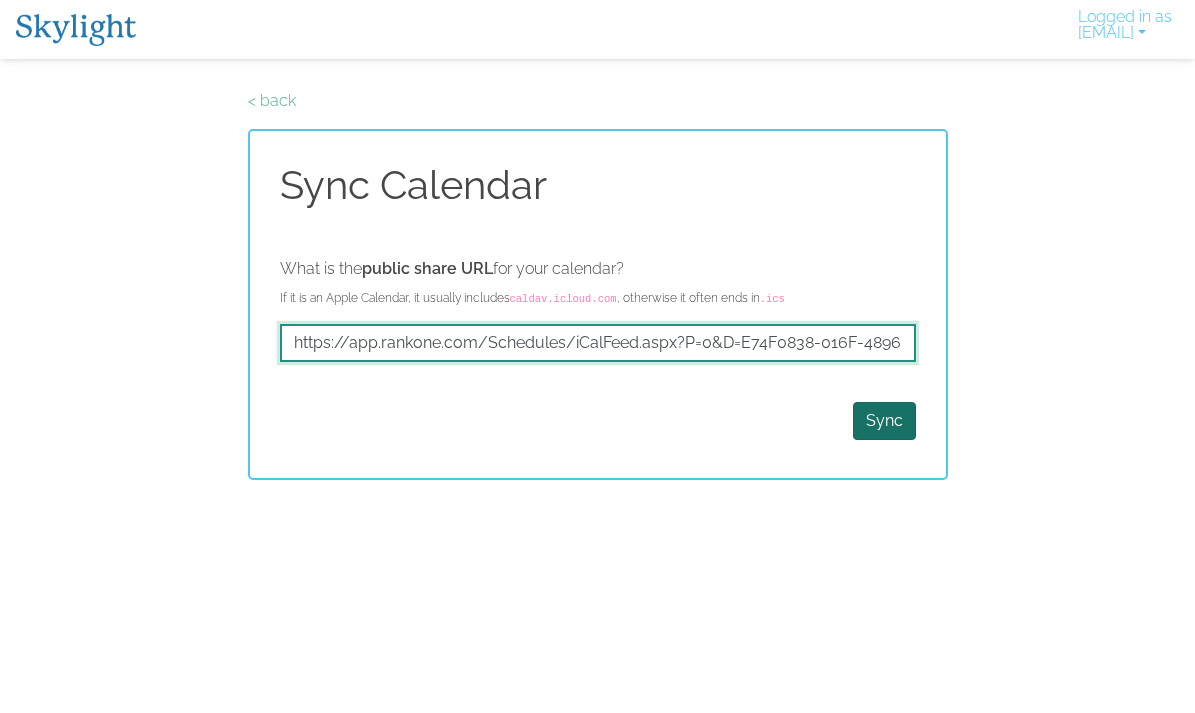 type on "https://app.rankone.com/Schedules/iCalFeed.aspx?P=0&D=E74F0838-016F-4896-9398-99CC6862B438&S=8423&Sp=5&L=15&Tm=173170&TZ=Central%20Daylight%20Time" 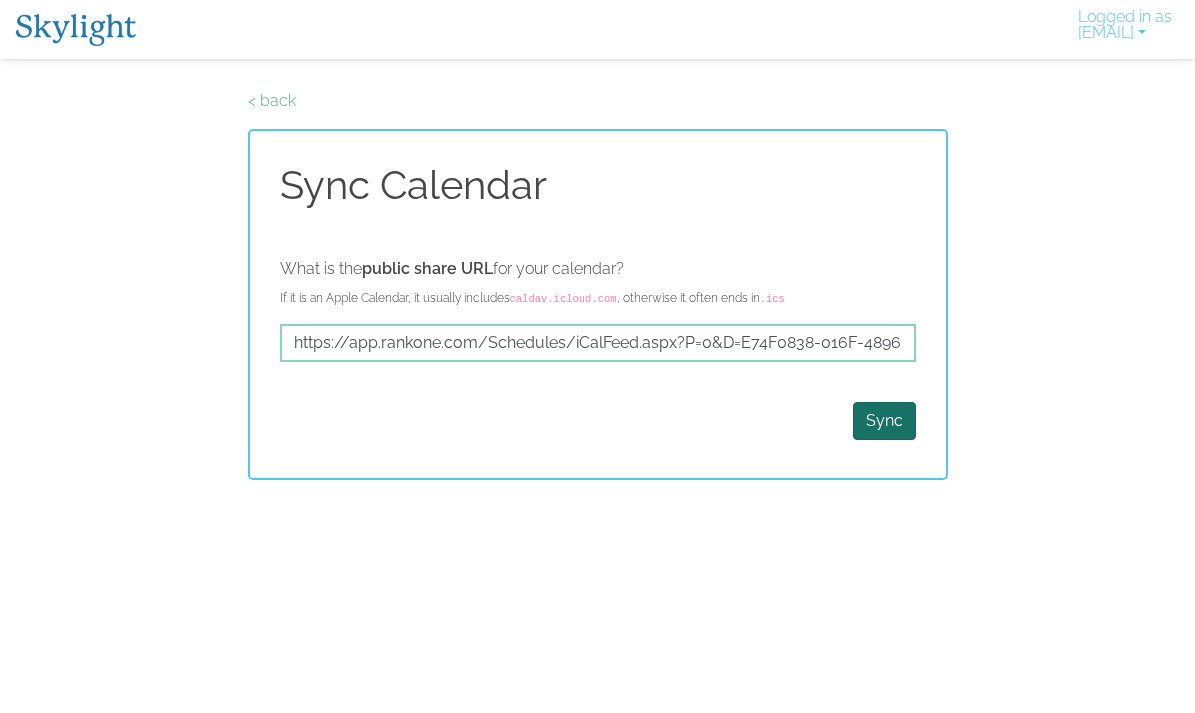 click on "Sync" at bounding box center (884, 421) 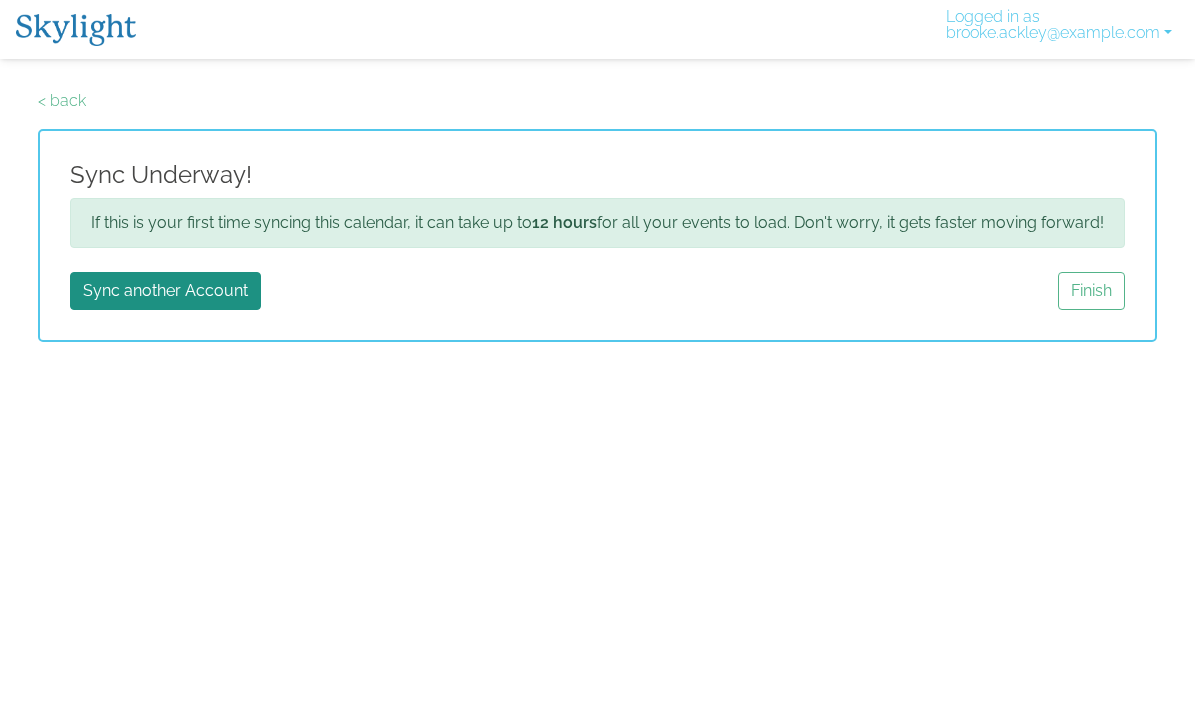 scroll, scrollTop: 0, scrollLeft: 0, axis: both 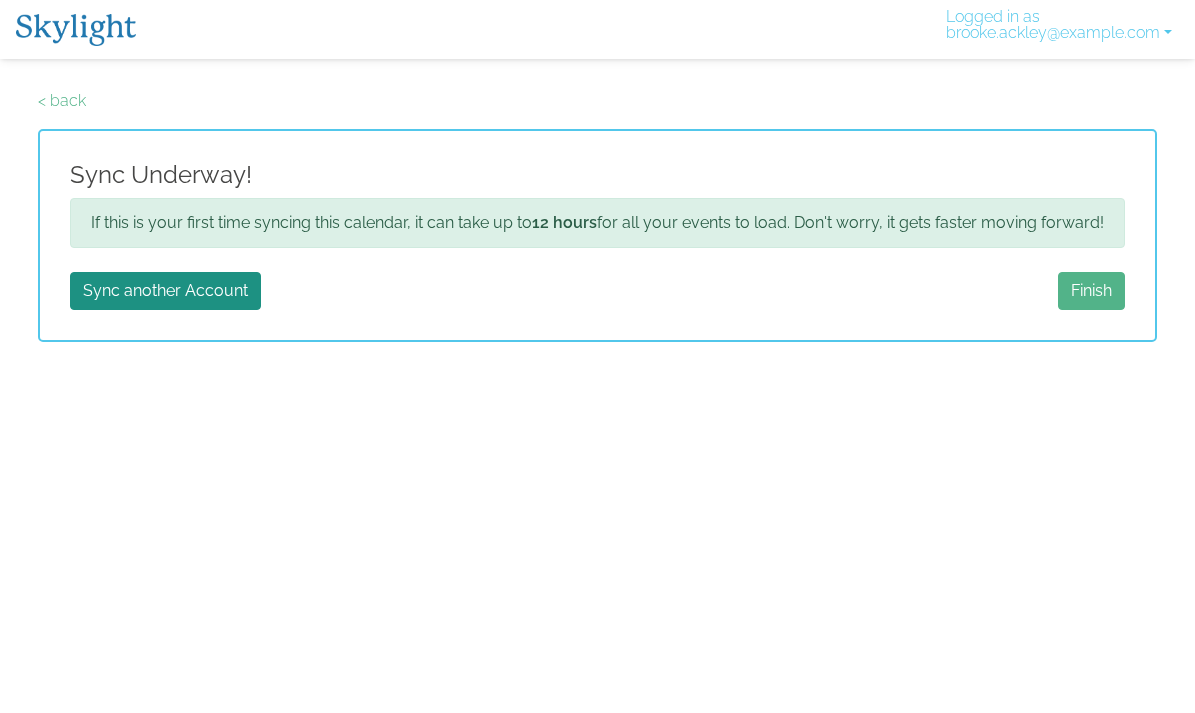 click on "Finish" at bounding box center [1091, 291] 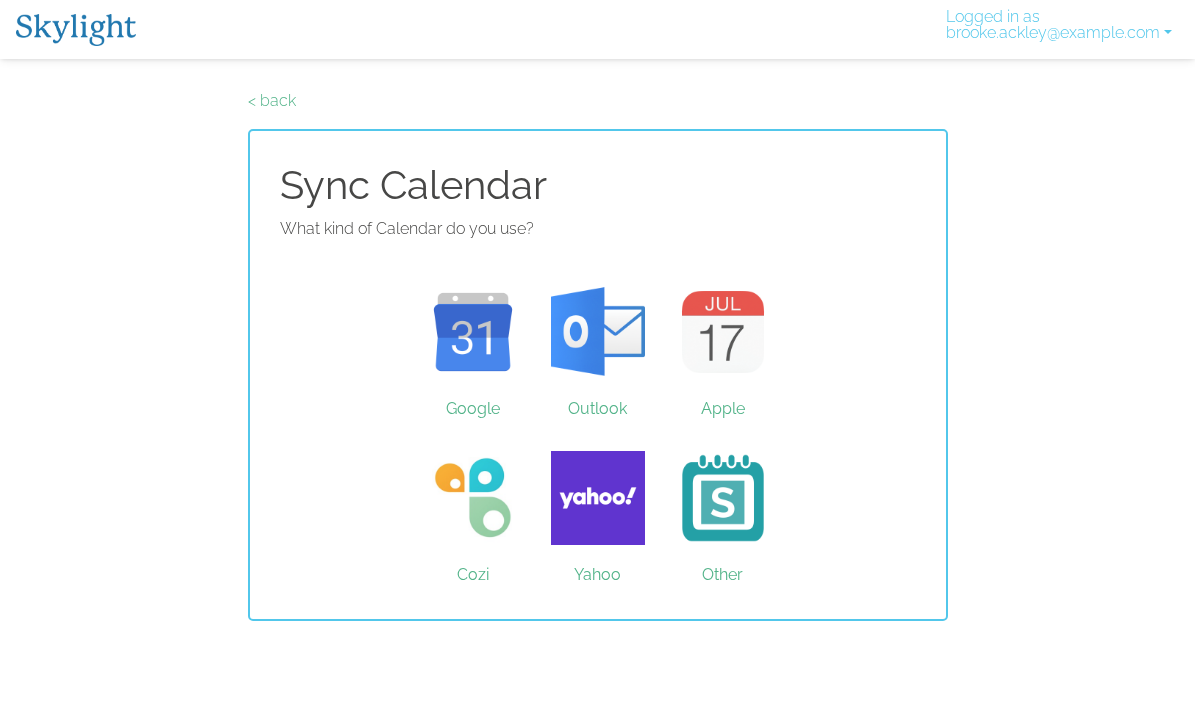 scroll, scrollTop: 0, scrollLeft: 0, axis: both 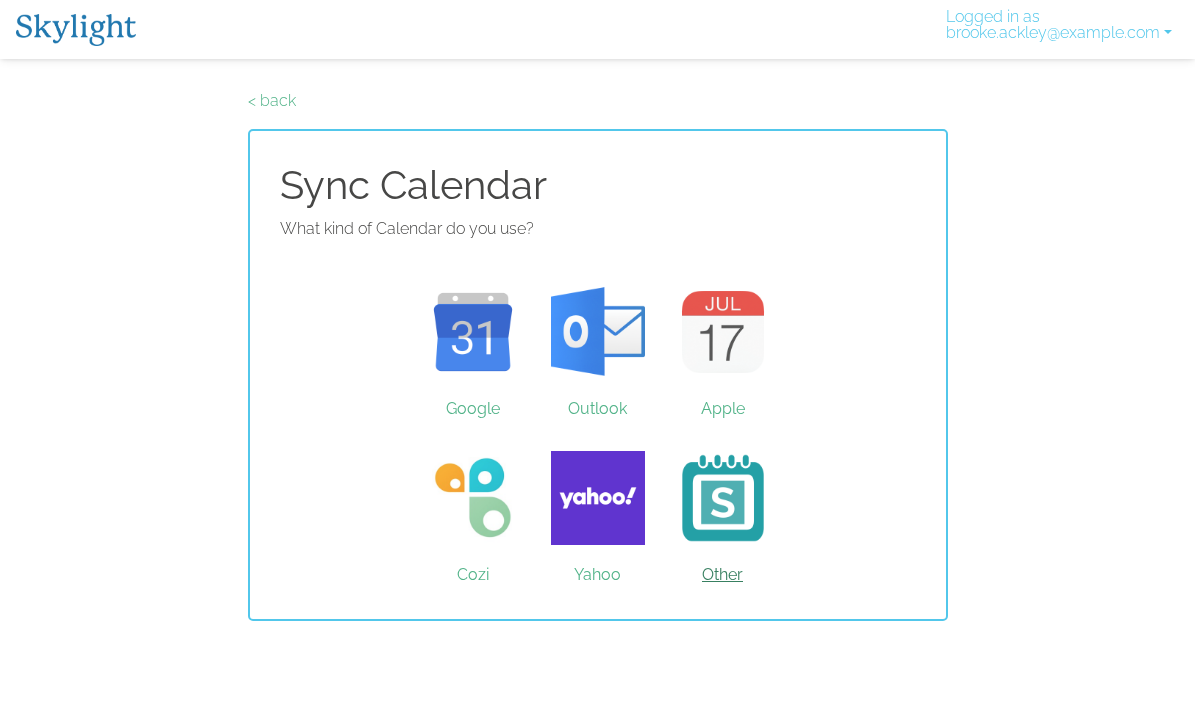 click on "Other" at bounding box center [722, 498] 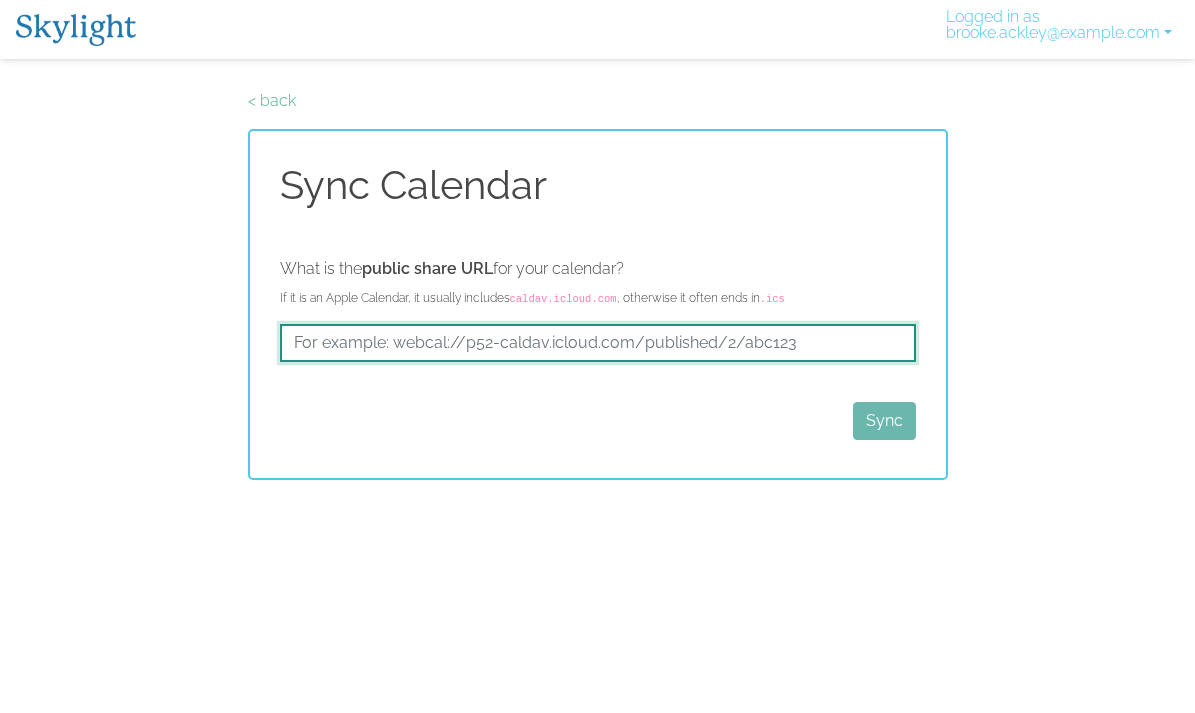 click at bounding box center [598, 343] 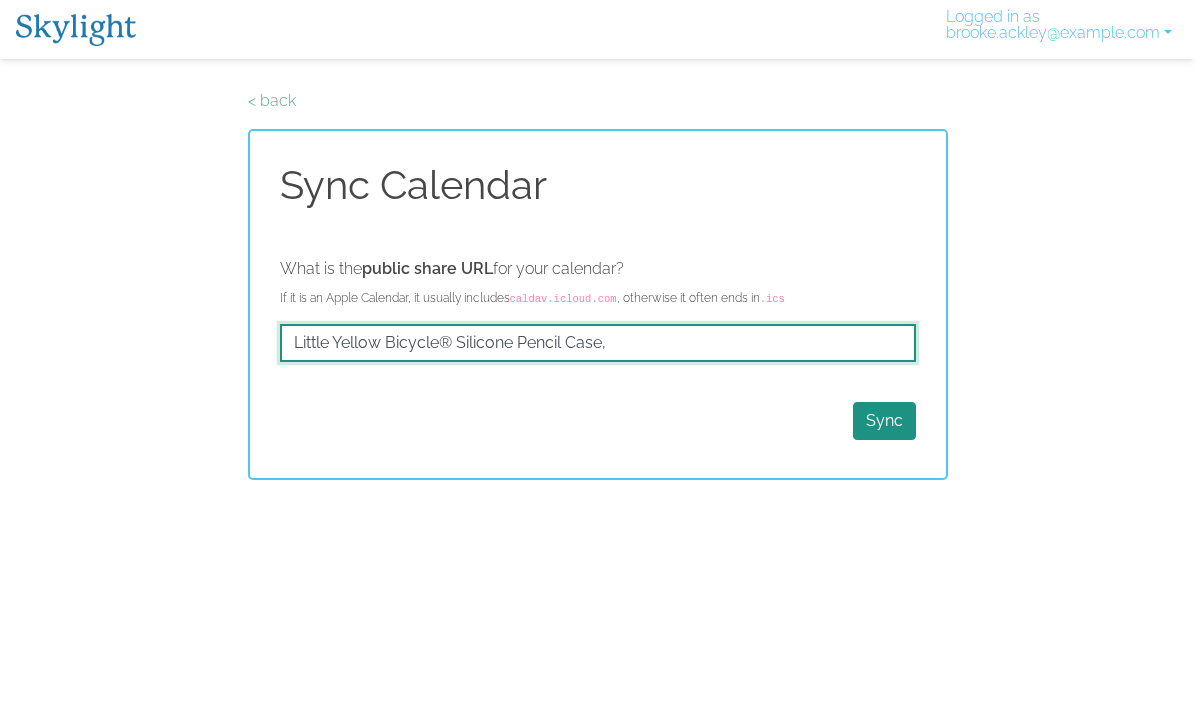 click on "Little Yellow Bicycle® Silicone Pencil Case," at bounding box center (598, 343) 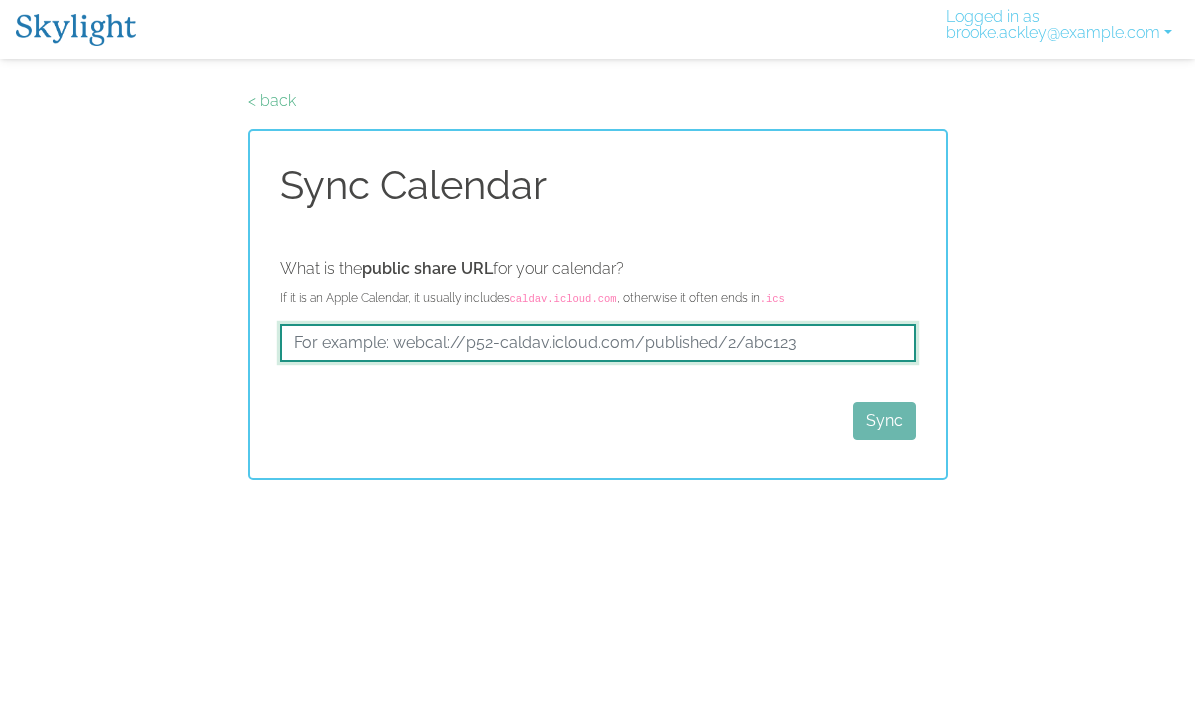 click at bounding box center [598, 343] 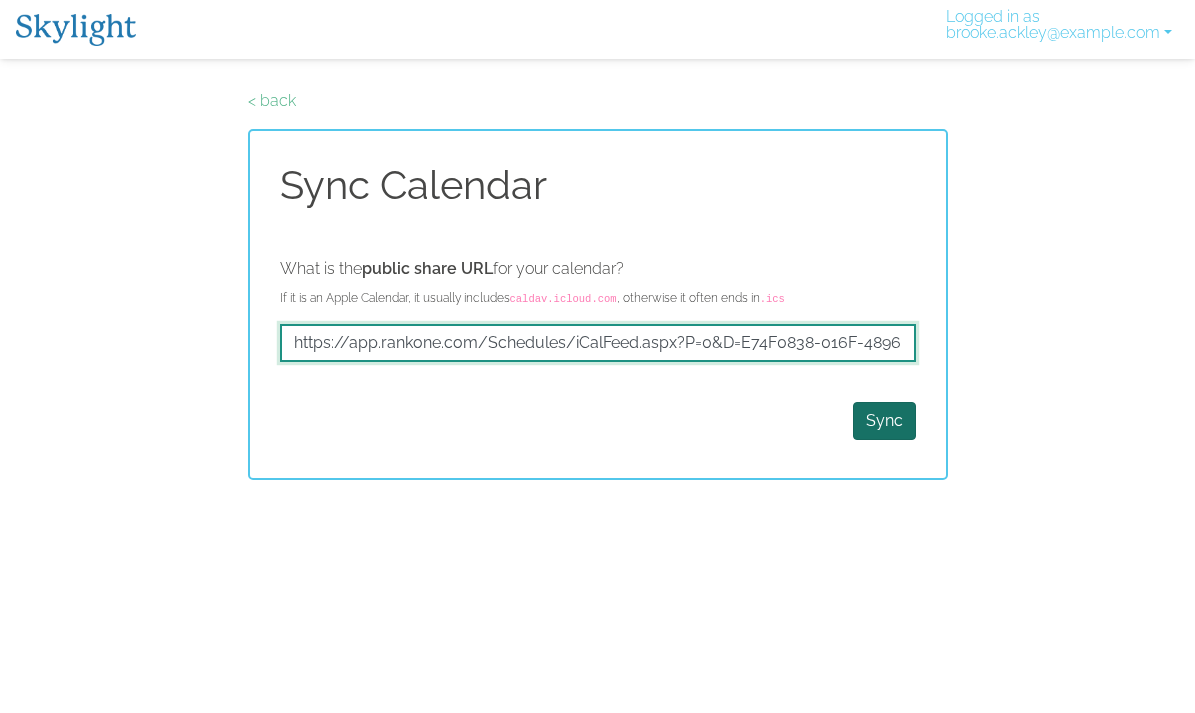 type on "https://app.rankone.com/Schedules/iCalFeed.aspx?P=0&D=E74F0838-016F-4896-9398-99CC6862B438&S=8423&Sp=419&L=15&Tm=188473&TZ=Central%20Daylight%20Time" 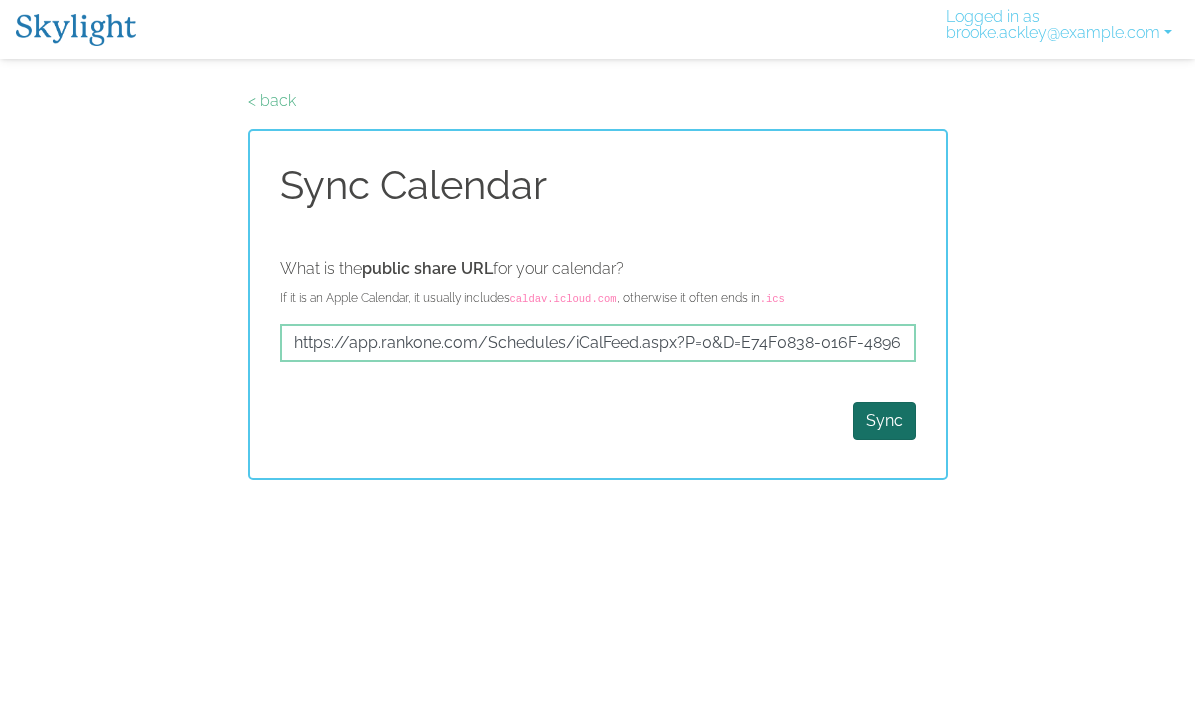 click on "Sync" at bounding box center [884, 421] 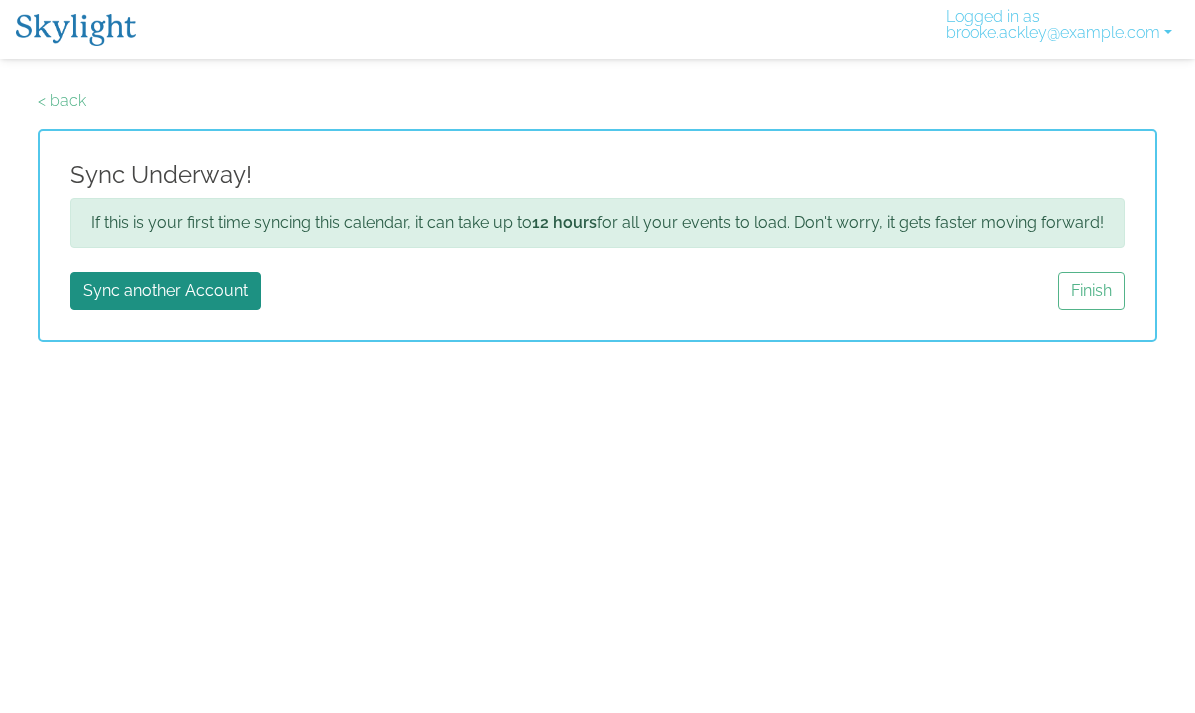 scroll, scrollTop: 0, scrollLeft: 0, axis: both 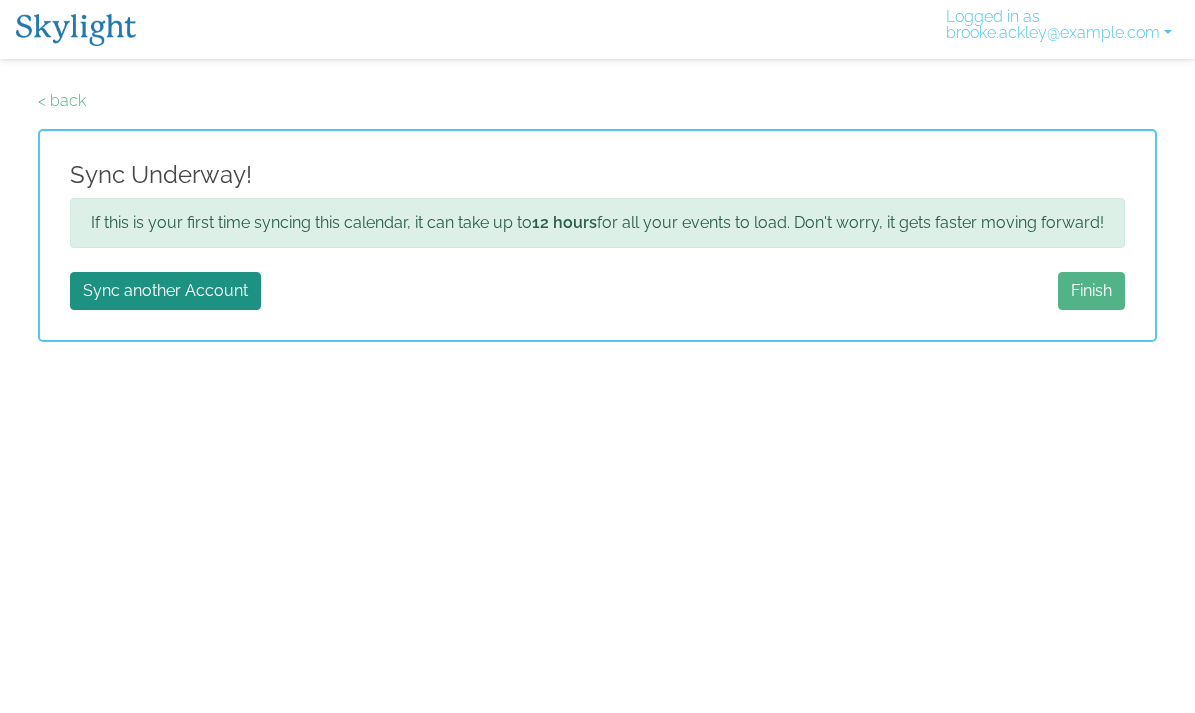 click on "Finish" at bounding box center (1091, 291) 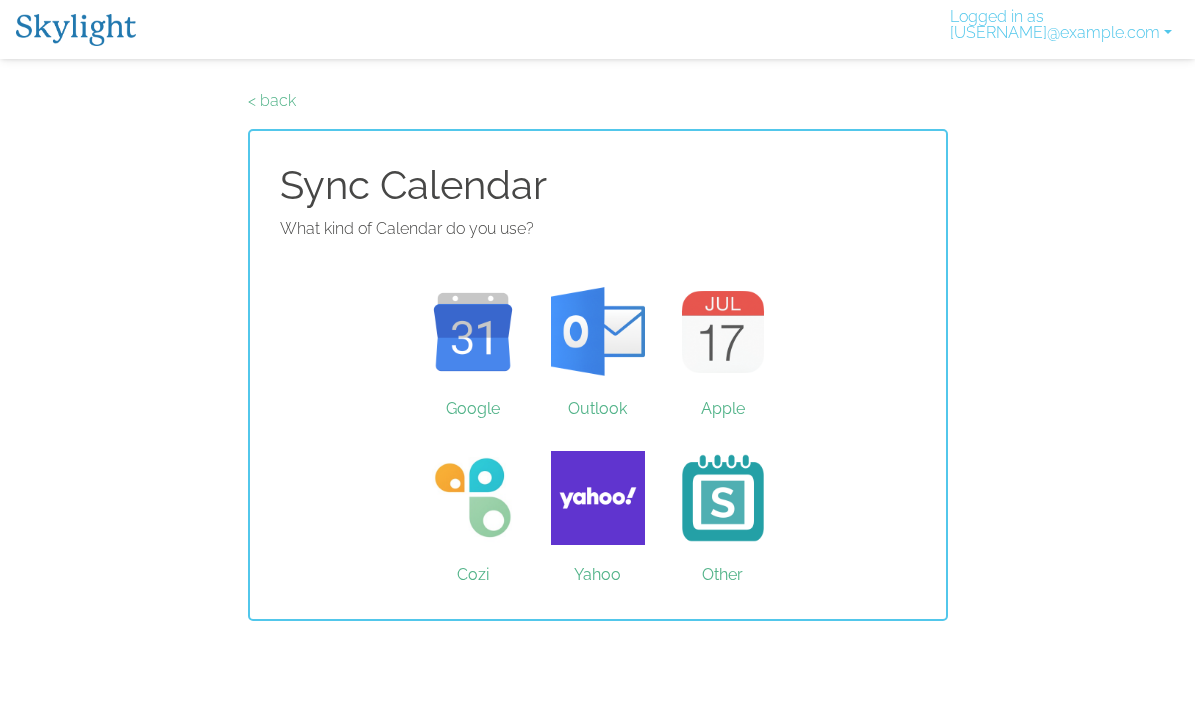 scroll, scrollTop: 0, scrollLeft: 0, axis: both 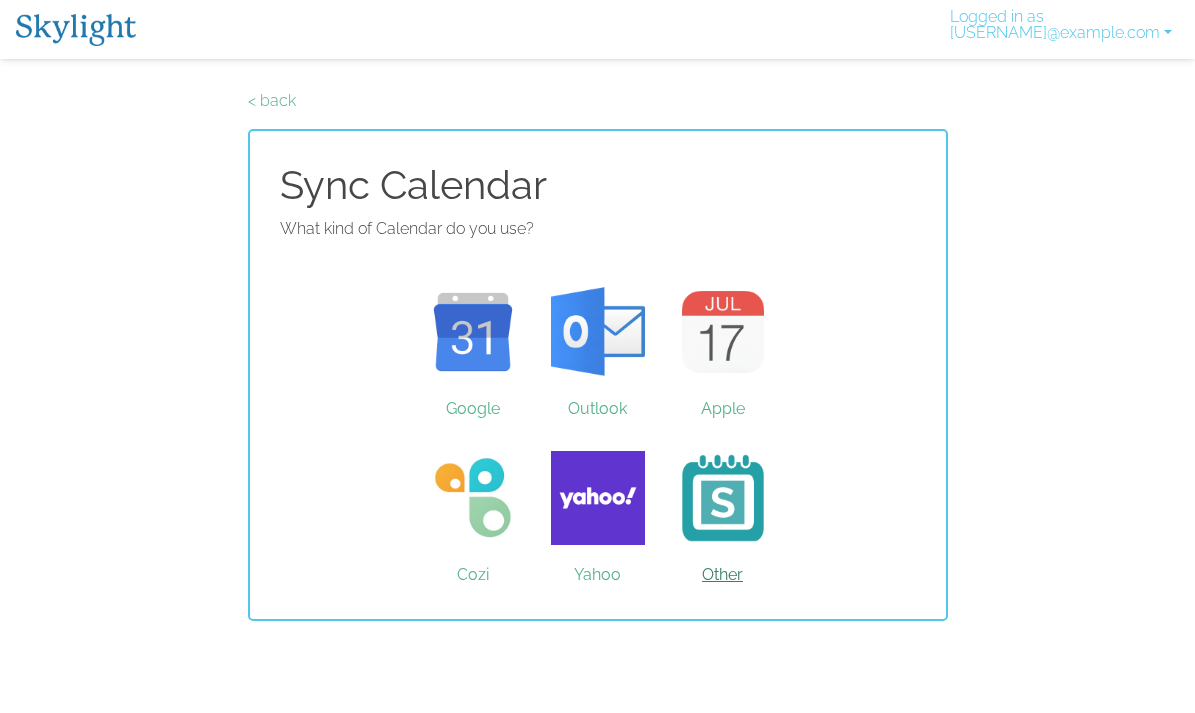 click on "Other" at bounding box center [722, 498] 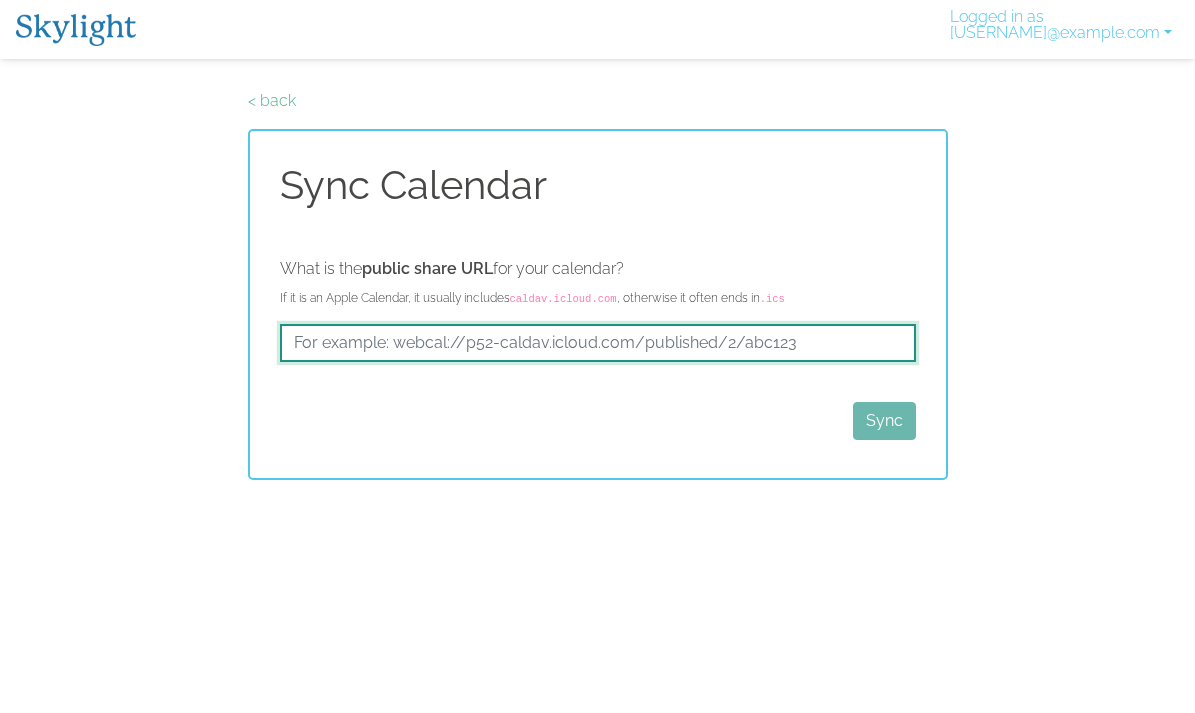 click at bounding box center (598, 343) 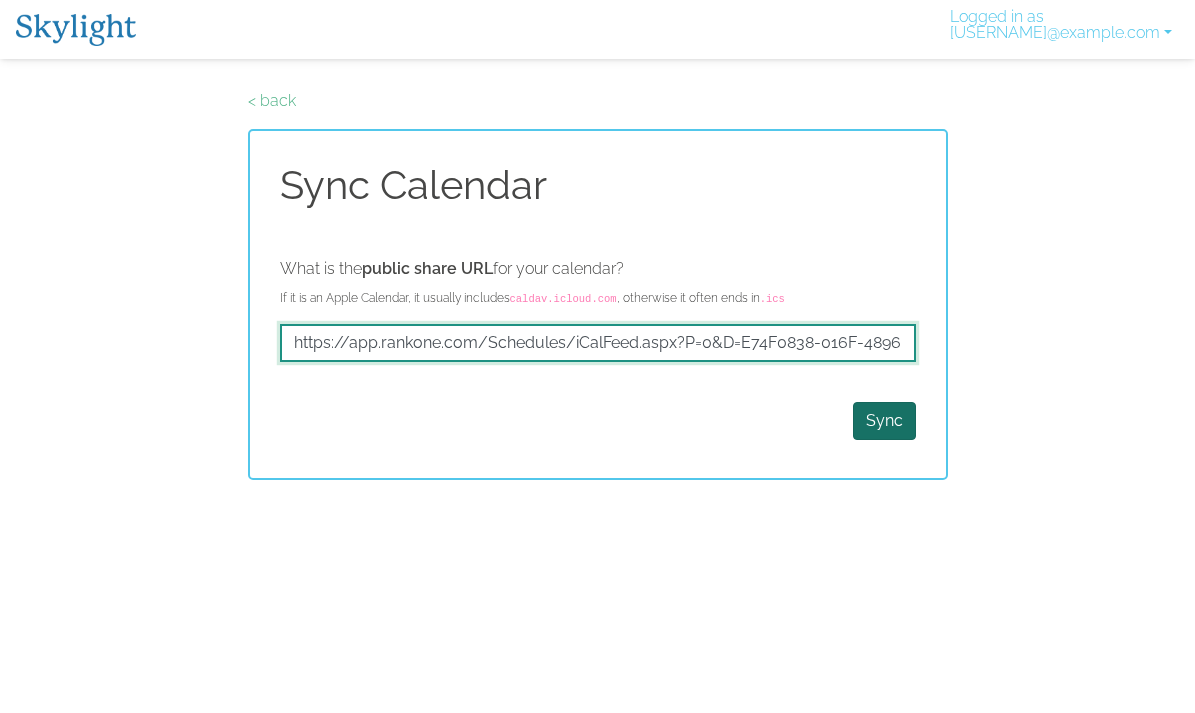 type on "https://app.rankone.com/Schedules/iCalFeed.aspx?P=0&D=E74F0838-016F-4896-9398-99CC6862B438&S=8422&Sp=3&L=2&Tm=198530&TZ=[TIMEZONE]" 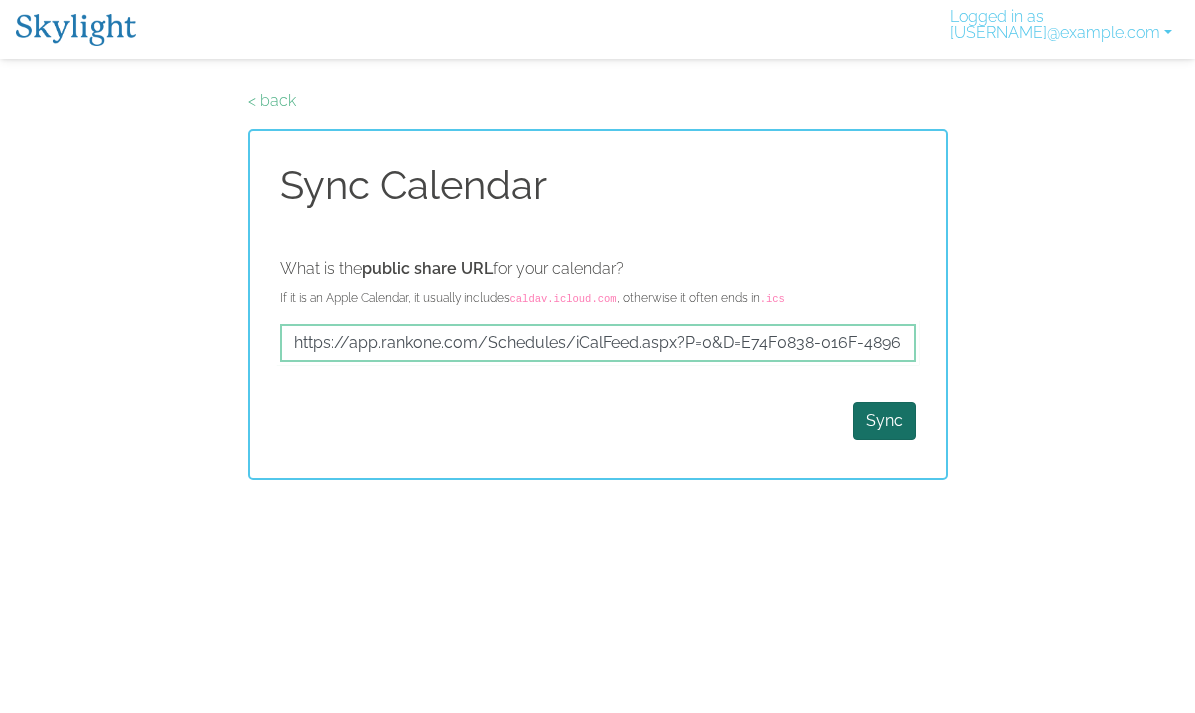 click on "Sync" at bounding box center [884, 421] 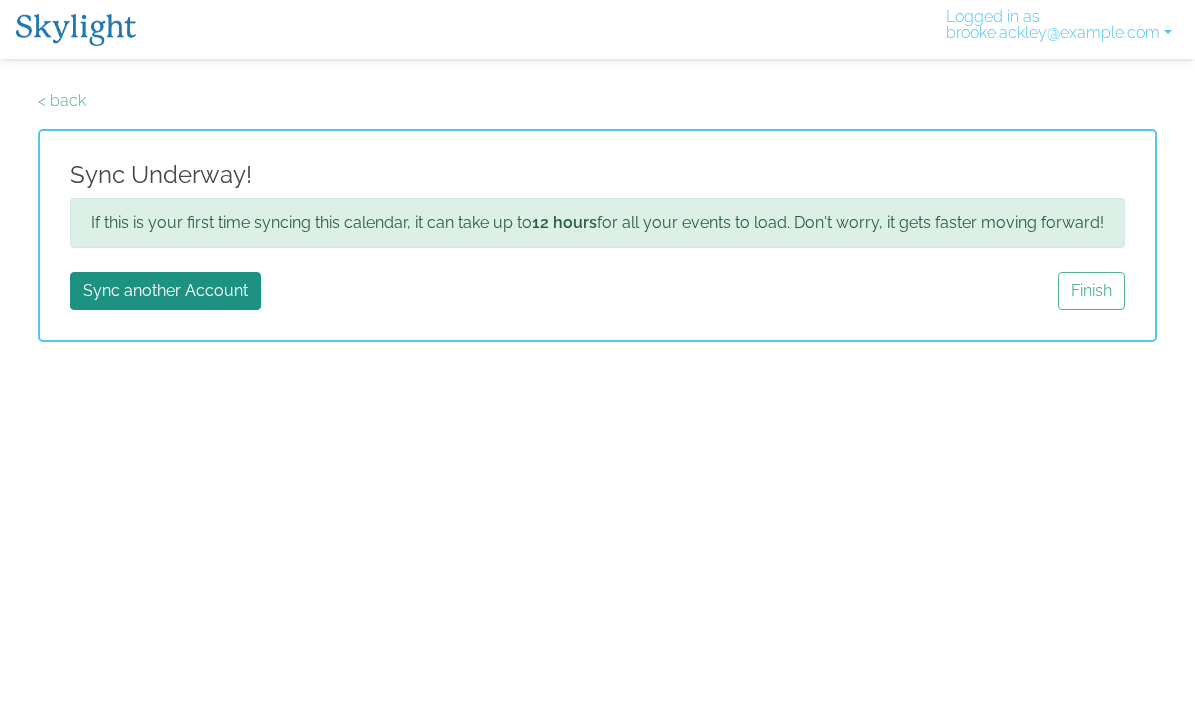 scroll, scrollTop: 0, scrollLeft: 0, axis: both 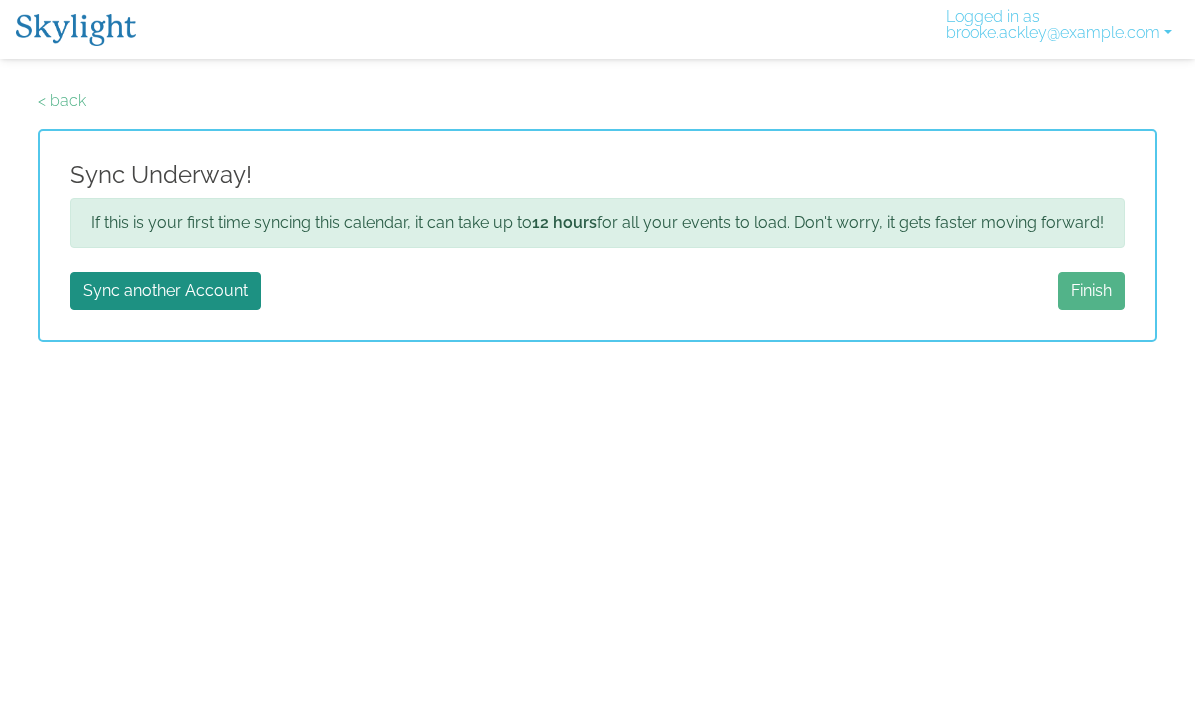 click on "Finish" at bounding box center [1091, 291] 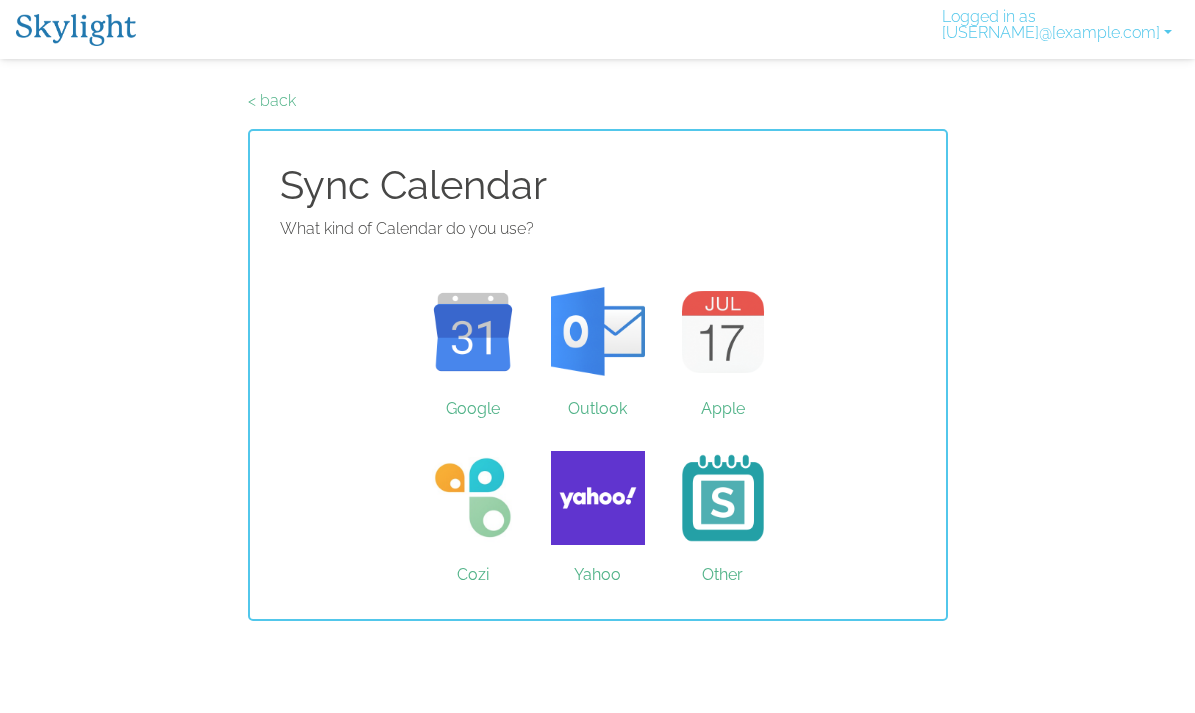 scroll, scrollTop: 0, scrollLeft: 0, axis: both 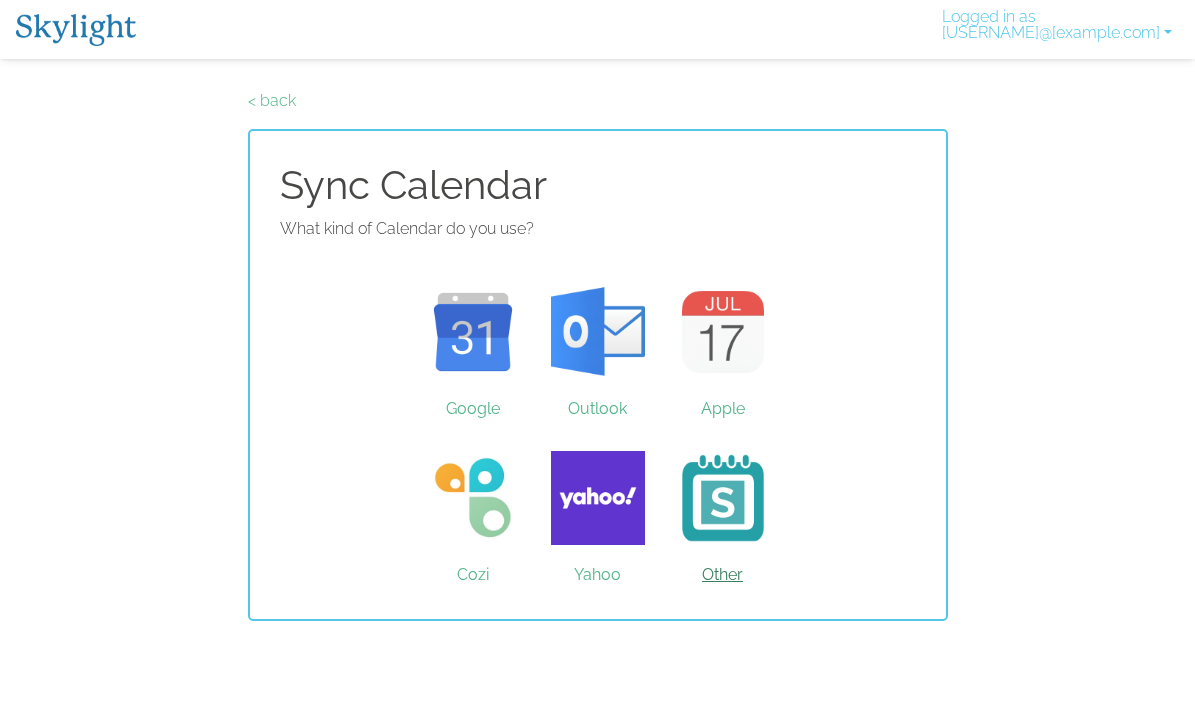 click on "Other" at bounding box center (722, 498) 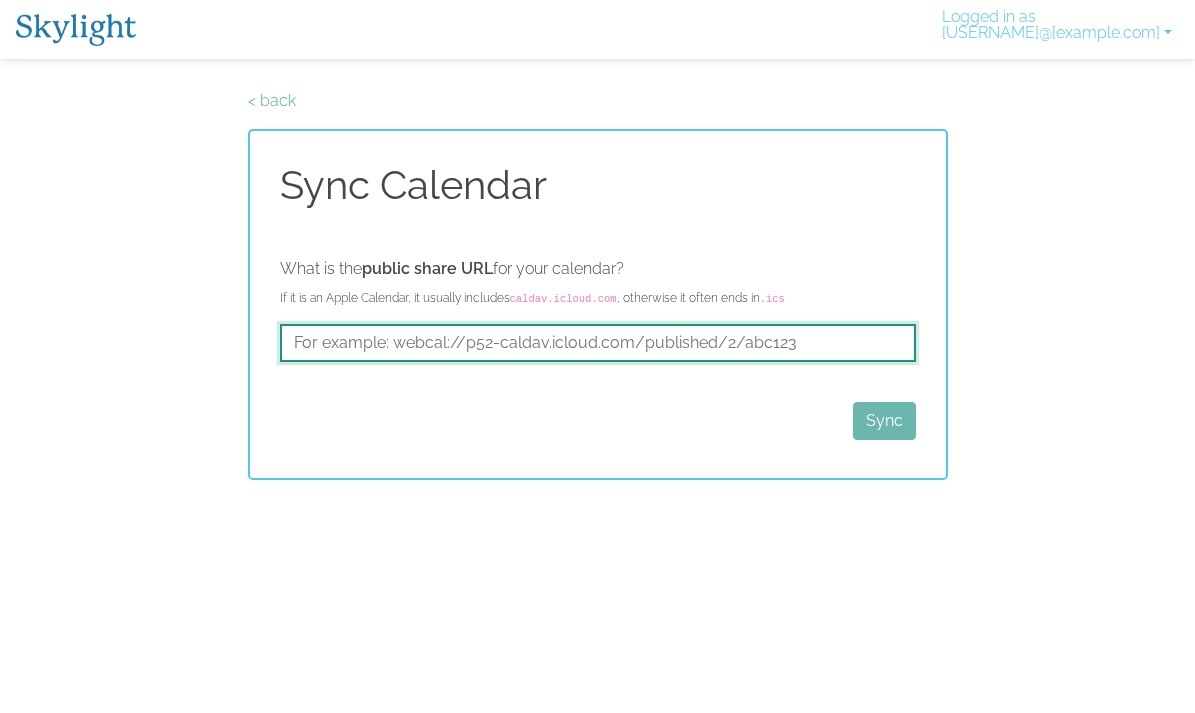 click at bounding box center [598, 343] 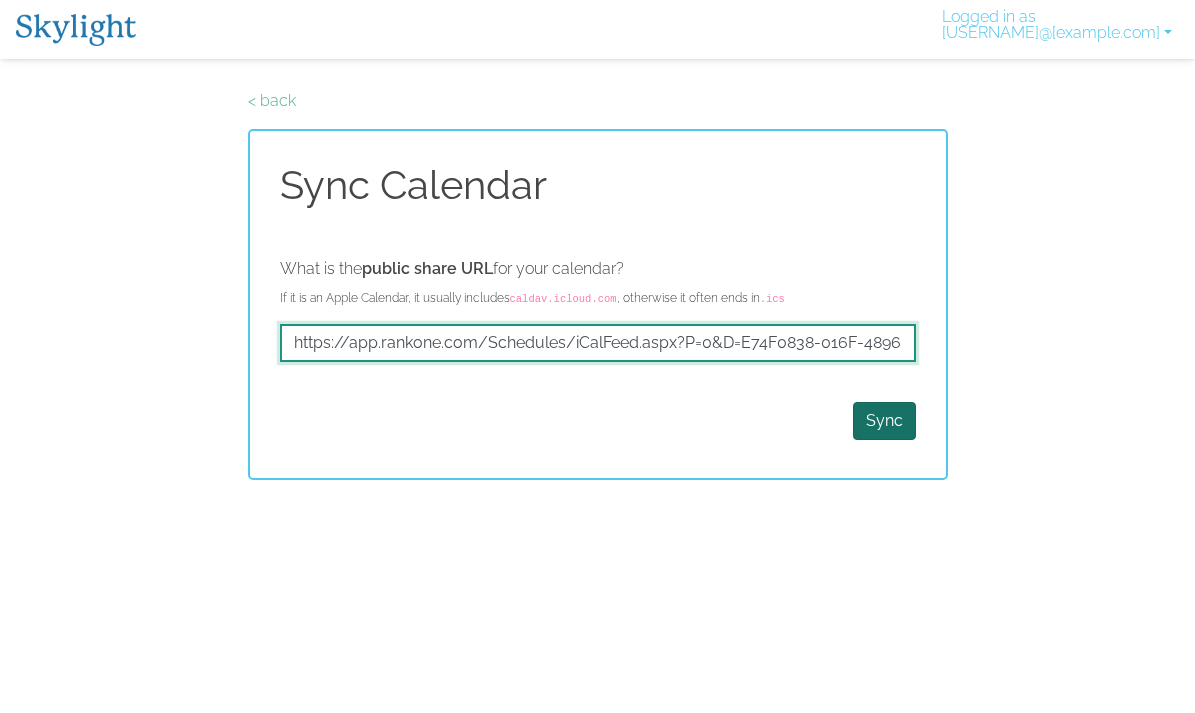type on "https://app.rankone.com/Schedules/iCalFeed.aspx?P=0&D=E74F0838-016F-4896-9398-99CC6862B438&S=8422&Sp=3&L=2&Tm=198530&TZ=Central%20Daylight%20Time" 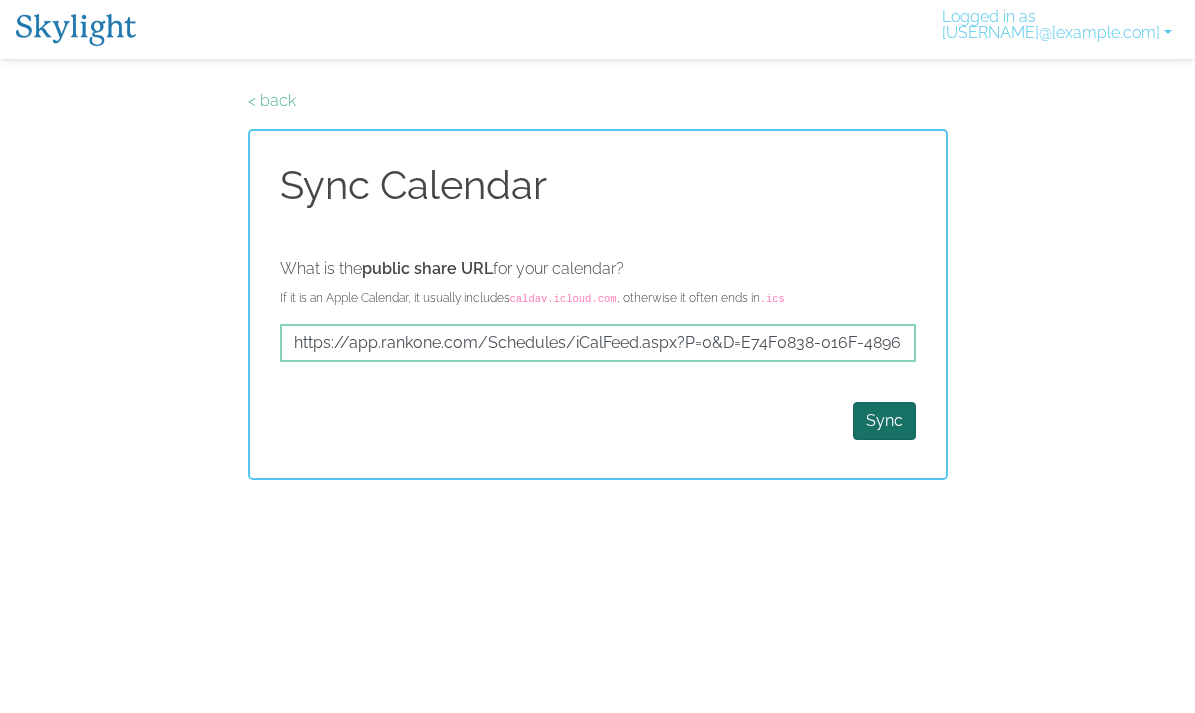 click on "Sync" at bounding box center (884, 421) 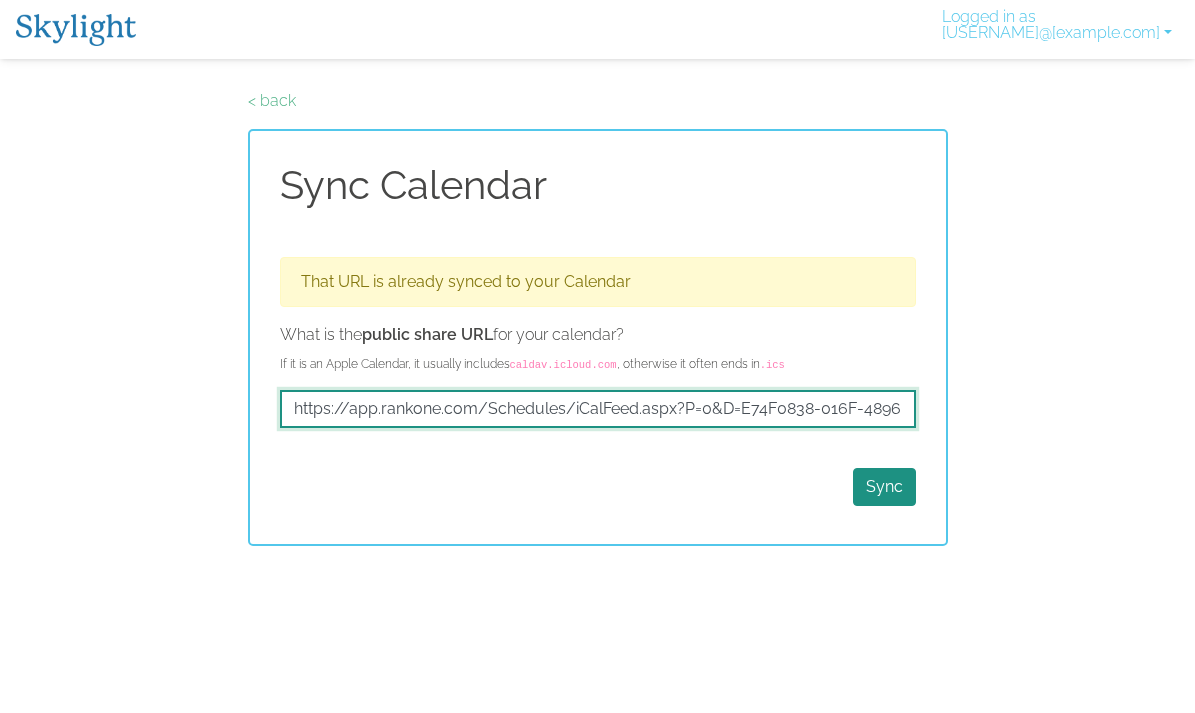 click on "https://app.rankone.com/Schedules/iCalFeed.aspx?P=0&D=E74F0838-016F-4896-9398-99CC6862B438&S=8422&Sp=3&L=2&Tm=198530&TZ=Central%20Daylight%20Time" at bounding box center [598, 409] 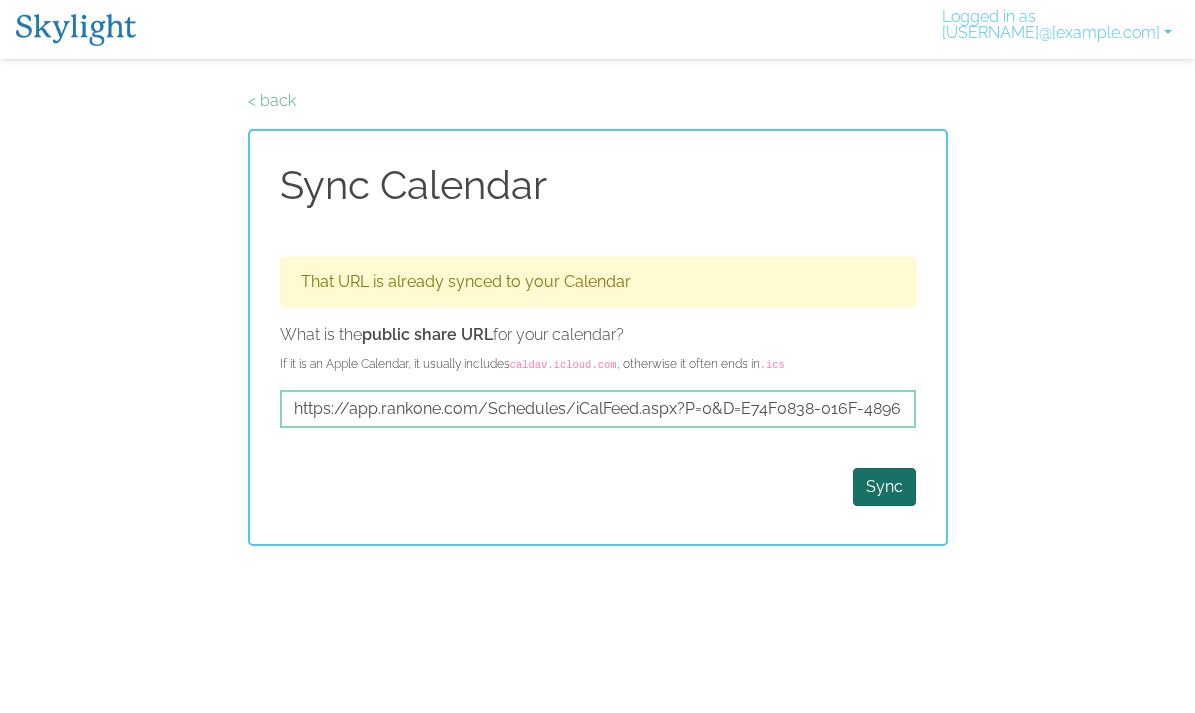 click on "Sync" at bounding box center [884, 487] 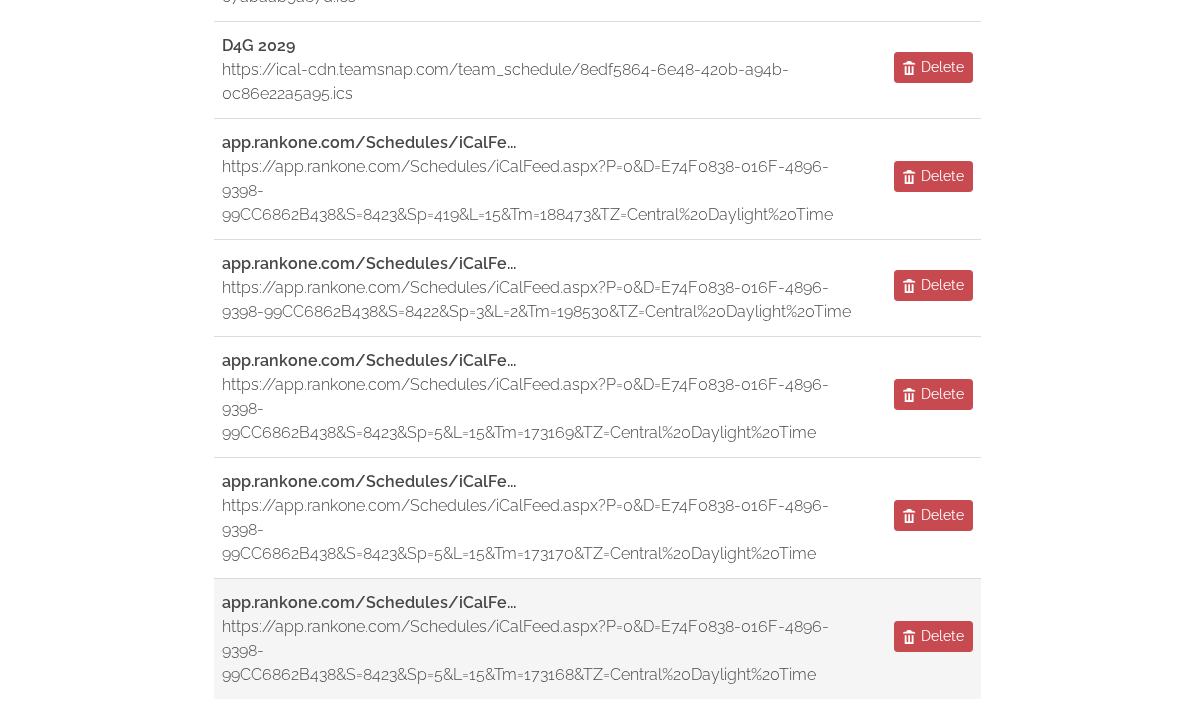 scroll, scrollTop: 2040, scrollLeft: 0, axis: vertical 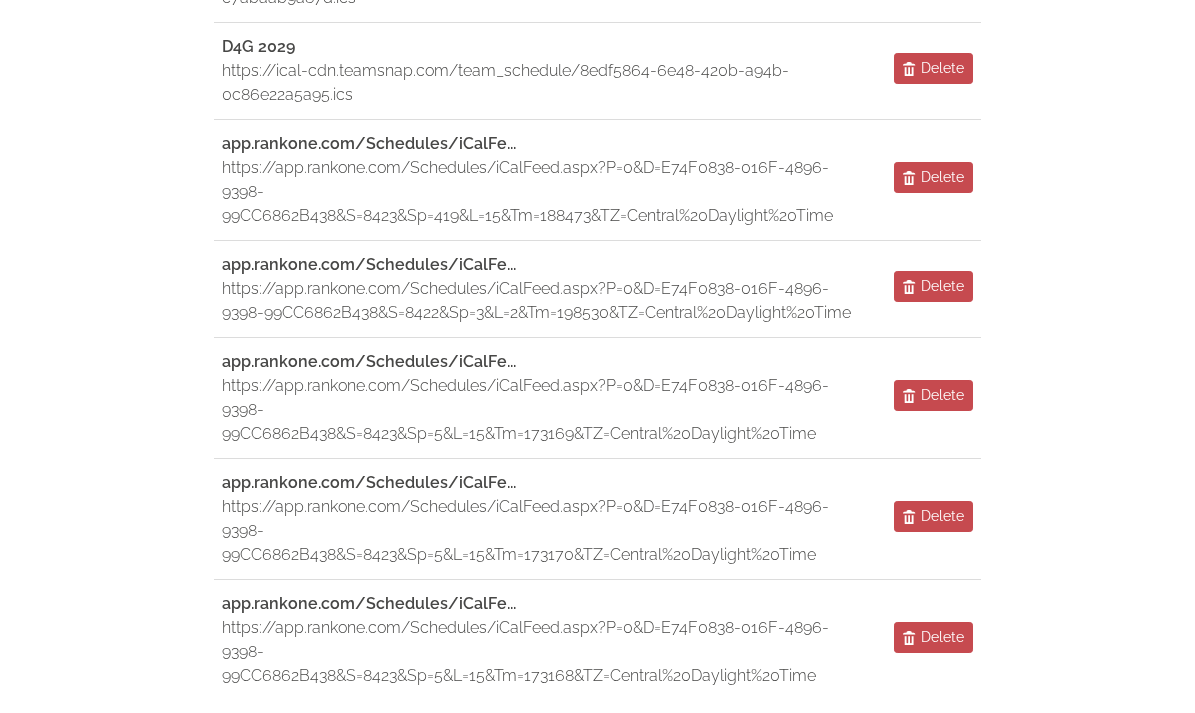click on "← Events Synced Cals Users Groceries Color Categories Manage my Synced Calendars Synced Webcals Kids  webcal://p122-caldav.icloud.com/published/2/MTQ0MTkzMzAzNTE0NDE5MyaIh98QVyt0rkn-f90hTxl6Va2iNpUOAhVY7J7lHMY-jdNyaLltuW7RHg4MBmBemTYyyKkD1lOx_s0Nh24UUZk  Delete To Do webcal://p122-caldav.icloud.com/published/2/MTQ0MTkzMzAzNTE0NDE5MyaIh98QVyt0rkn-f90hTxlXq_7Uynbn9fbK9-Mx5DSYnmBecQXDfwiOmlYZXti8vkiVx1RHX1Bmv7xqhC_ApGg  Delete Church webcal://p122-caldav.icloud.com/published/2/MTQ0MTkzMzAzNTE0NDE5MyaIh98QVyt0rkn-f90hTxmKielK-gTiJBE2Cv6TA5EzPFUqbiIKvGbMLwfutgWWMltErXpFZ7pRToqr9BR9O78  Delete [FIRST] webcal://p122-caldav.icloud.com/published/2/MTQ0MTkzMzAzNTE0NDE5MyaIh98QVyt0rkn-f90hTxmKMOW5Yuw6sDzjlVm5FJFxKW-abXCAIRNJ8ULzZhVycBi2t99Wh57d6qLFJSuP8e8  Delete Valor webcal://p122-caldav.icloud.com/published/2/MTQ0MTkzMzAzNTE0NDE5MyaIh98QVyt0rkn-f90hTxkVJ_hraMMRCssRU2D4MR0o013lS4JwZcJs156zIAVlPDlCbWKgISI1UlkSDWlClIY  Delete Freeland  Delete Guest House   Delete Sports  Delete Events  Delete Birthdays  Delete  Delete" at bounding box center (597, -583) 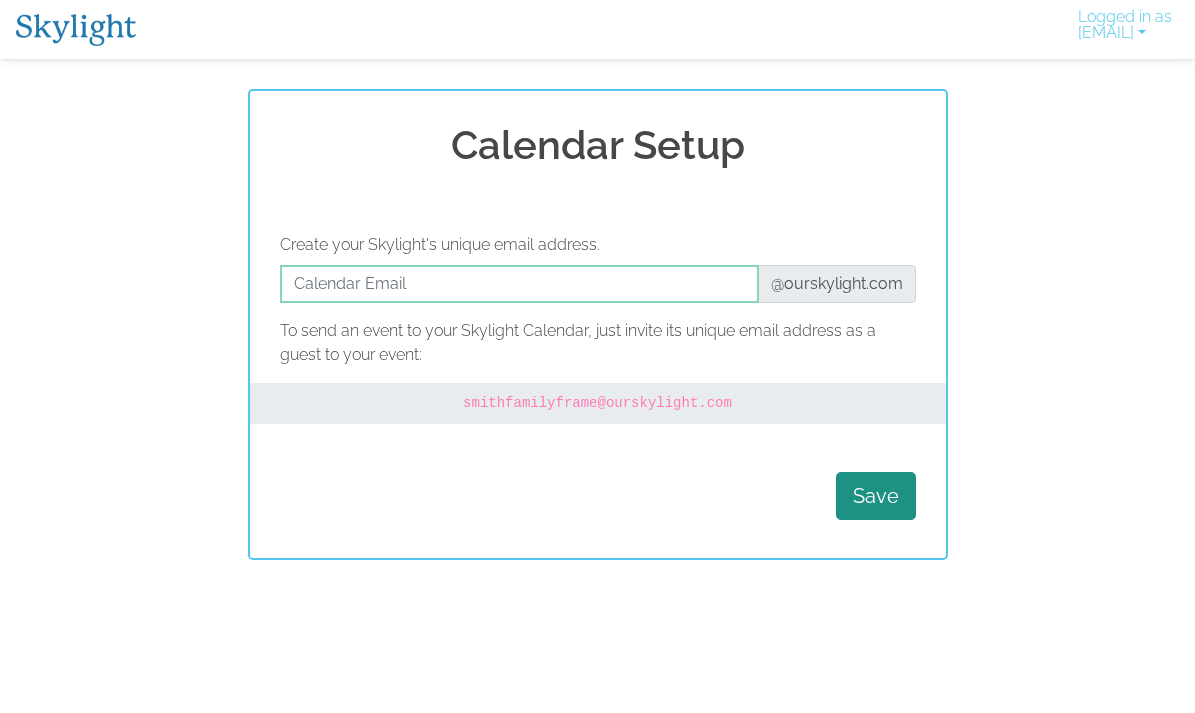 scroll, scrollTop: 0, scrollLeft: 0, axis: both 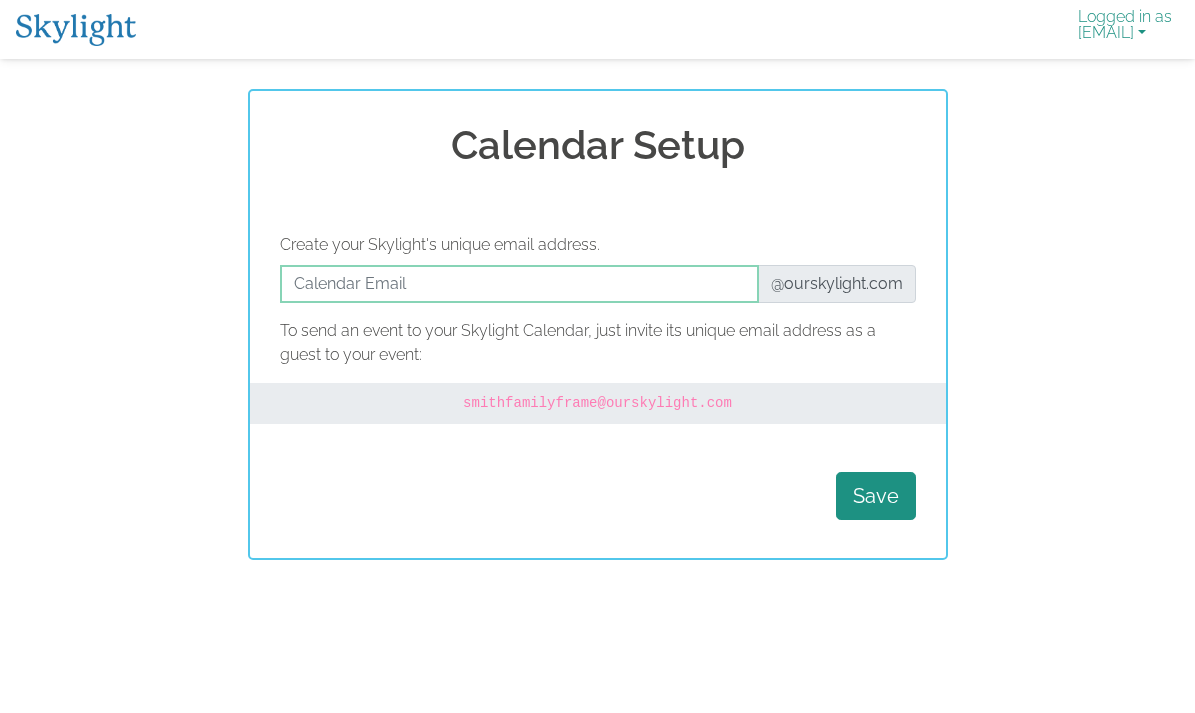 click on "Logged in as brooke.ackley@gmail.com" at bounding box center [1125, 29] 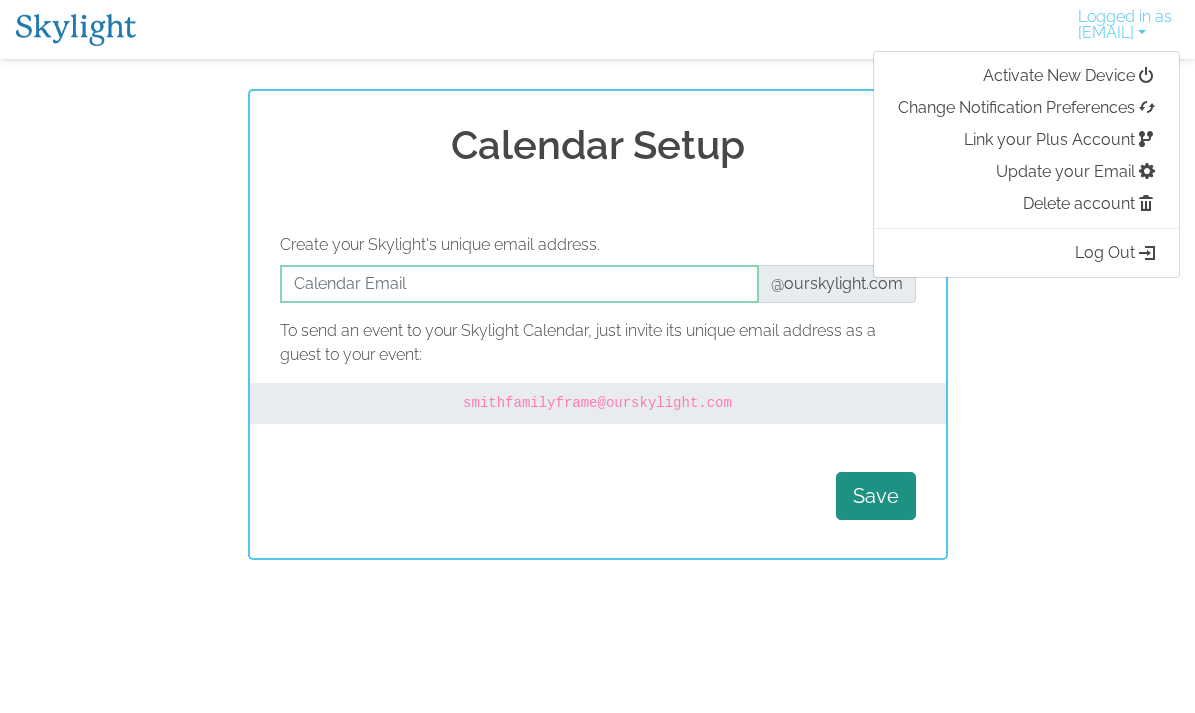 click on "Calendar Setup Create your Skylight's unique email address.   @ourskylight.com To send an event to your Skylight Calendar, just invite its unique email address as a guest to your event: smithfamilyframe @ourskylight.com Save" at bounding box center [597, 324] 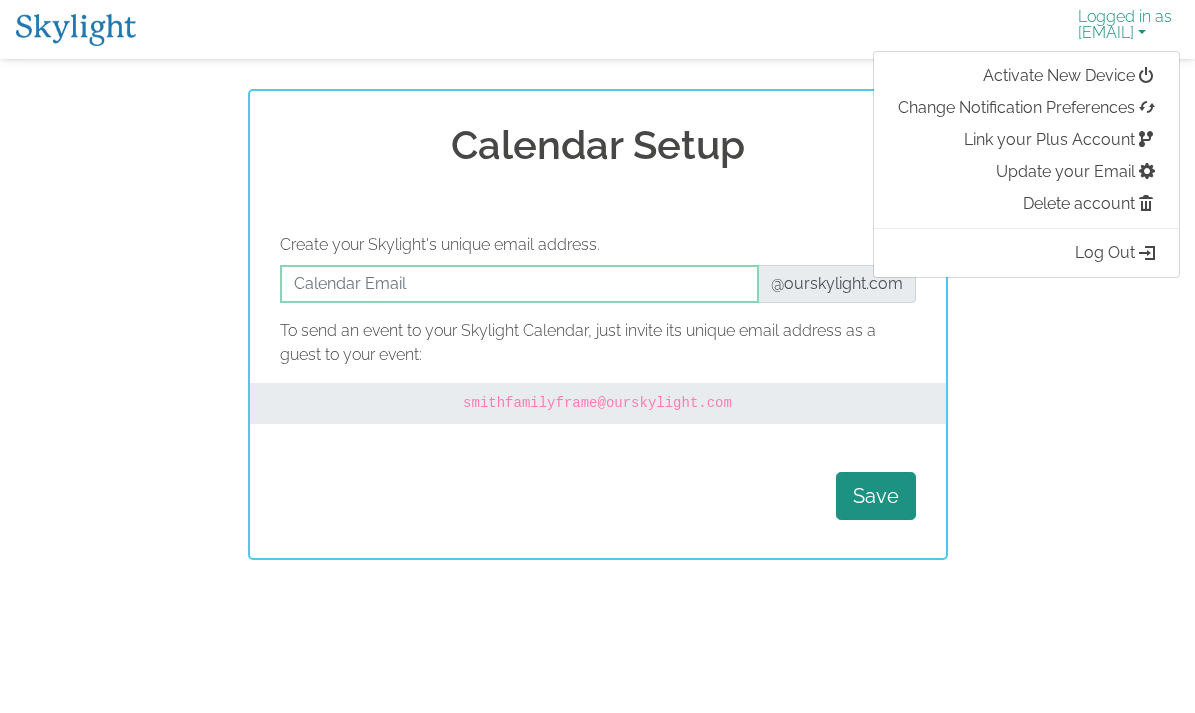 click on "Logged in as brooke.ackley@gmail.com" at bounding box center (1125, 29) 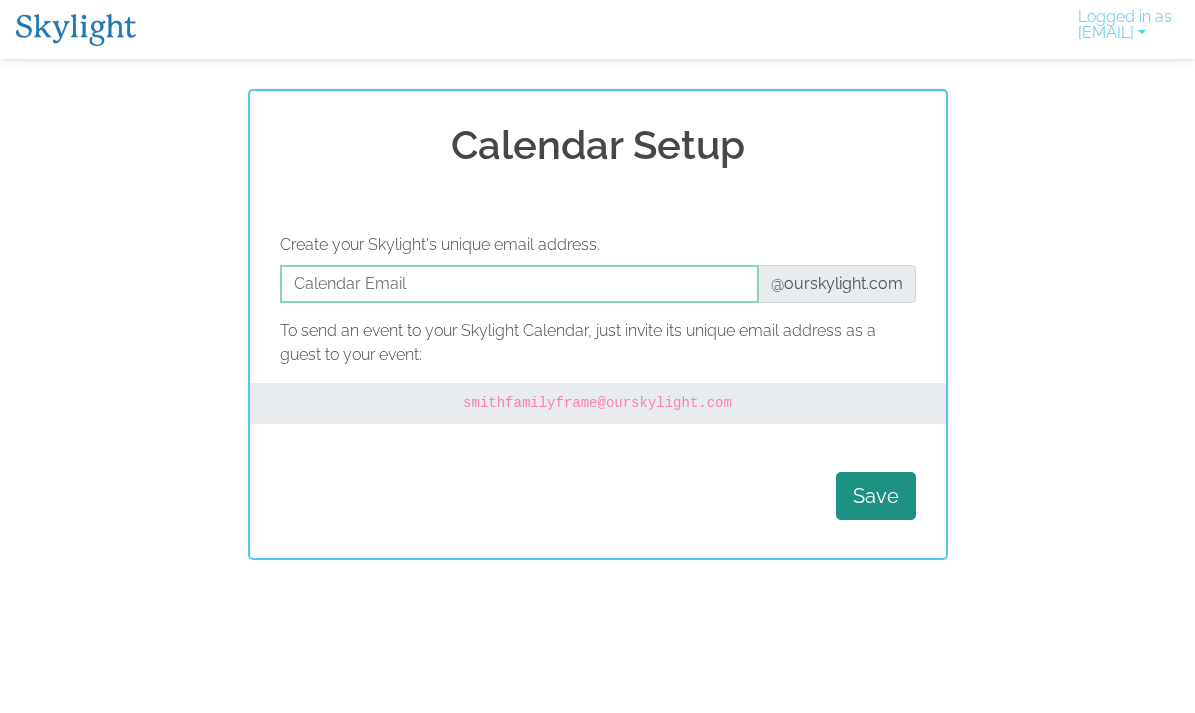 click at bounding box center (76, 30) 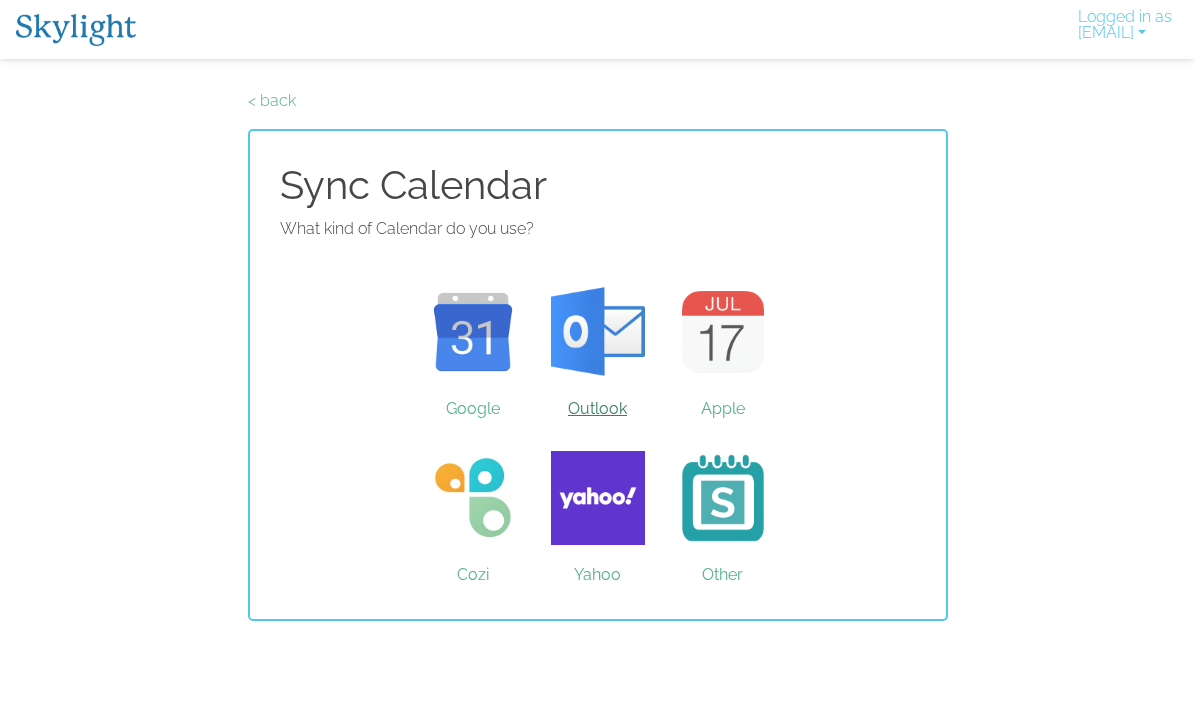 scroll, scrollTop: 0, scrollLeft: 0, axis: both 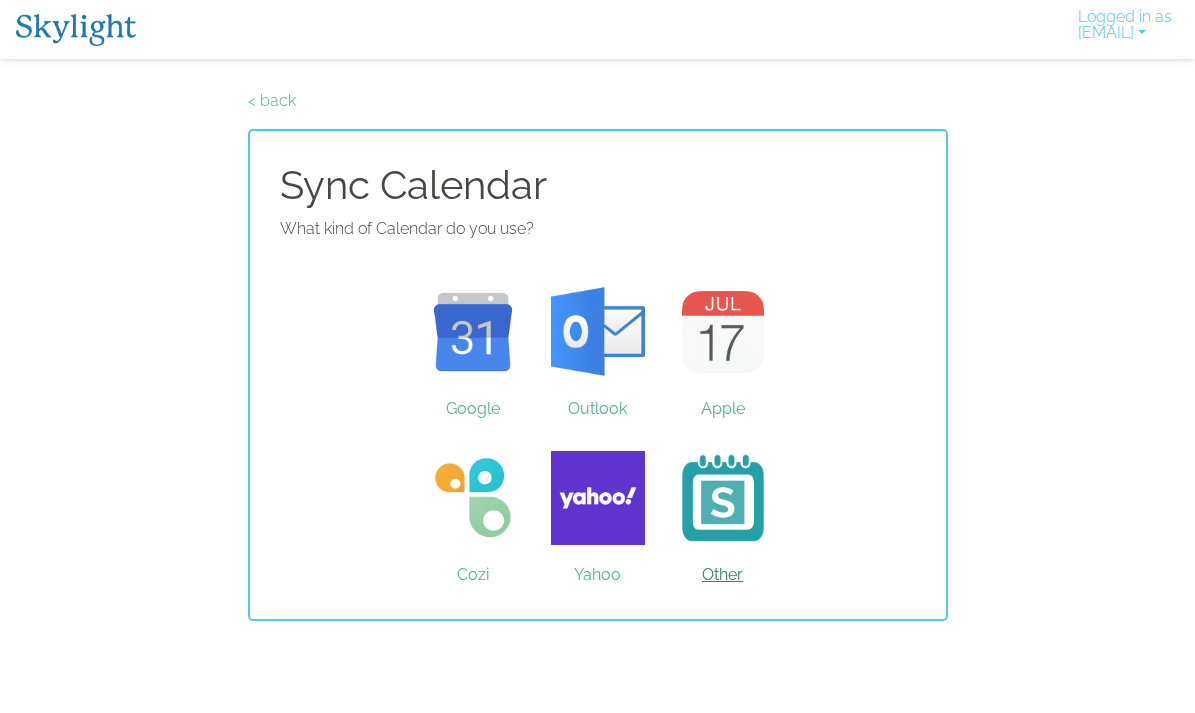 click on "Other" at bounding box center [722, 498] 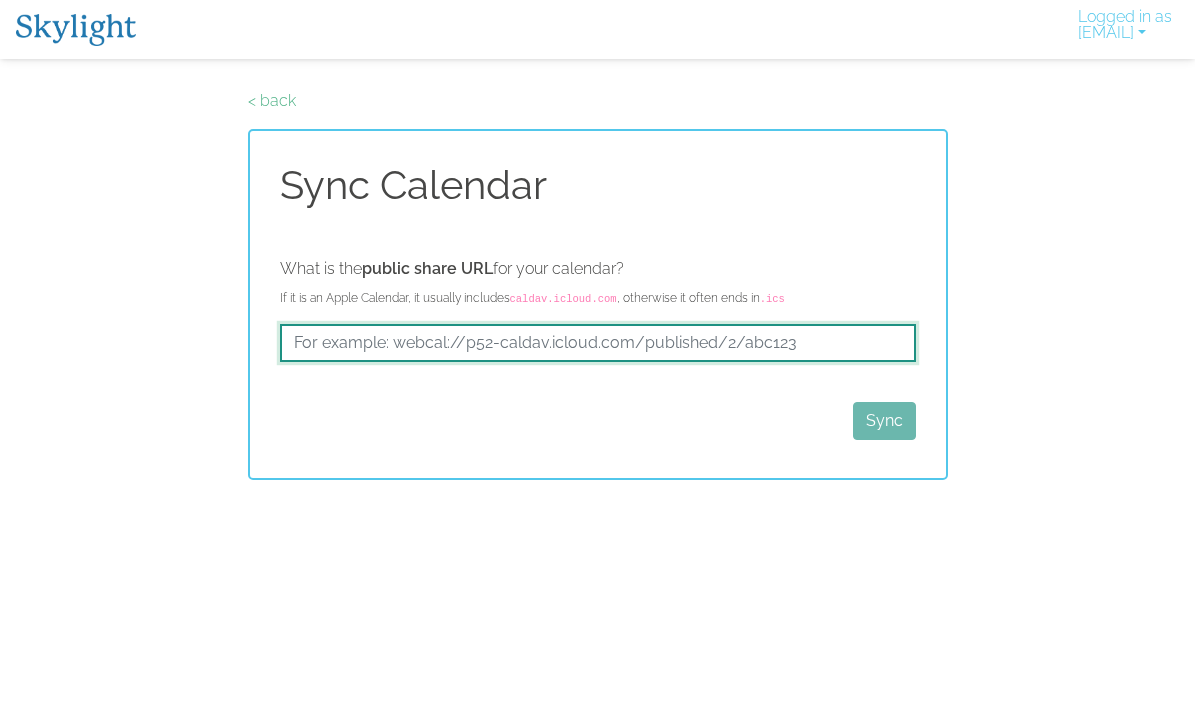 click at bounding box center (598, 343) 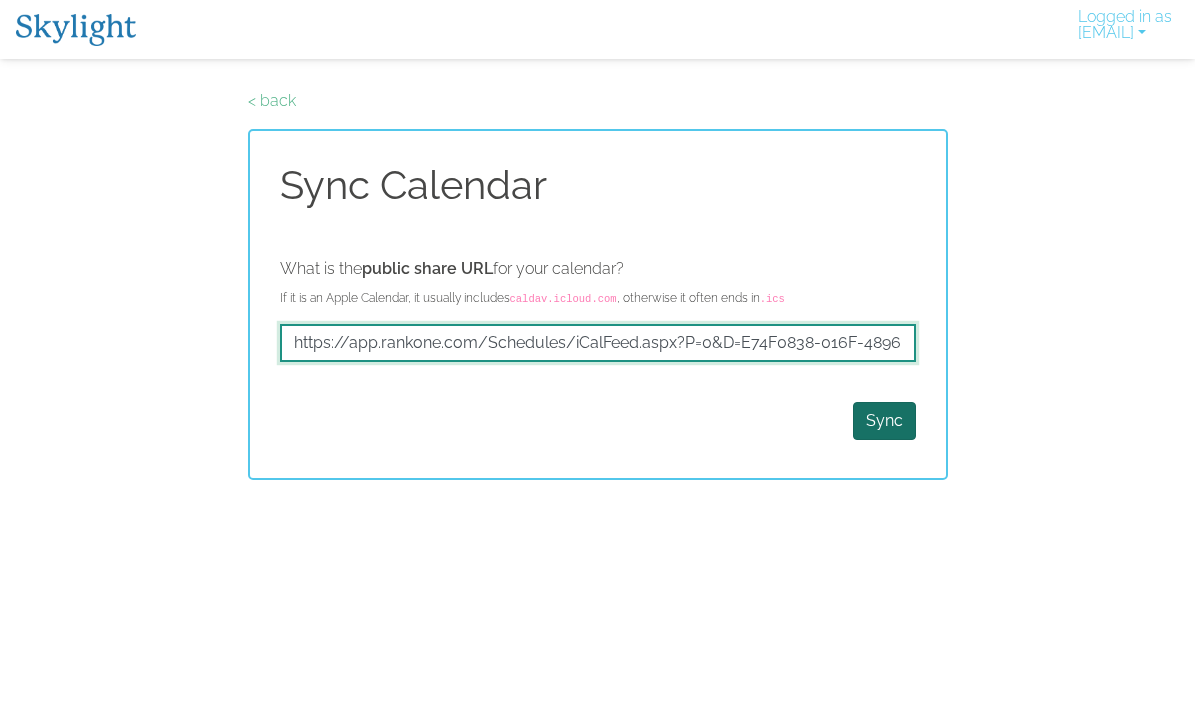 type on "https://app.rankone.com/Schedules/iCalFeed.aspx?P=0&D=E74F0838-016F-4896-9398-99CC6862B438&S=8422&Sp=3&L=2&Tm=198530&TZ=Central%20Daylight%20Time" 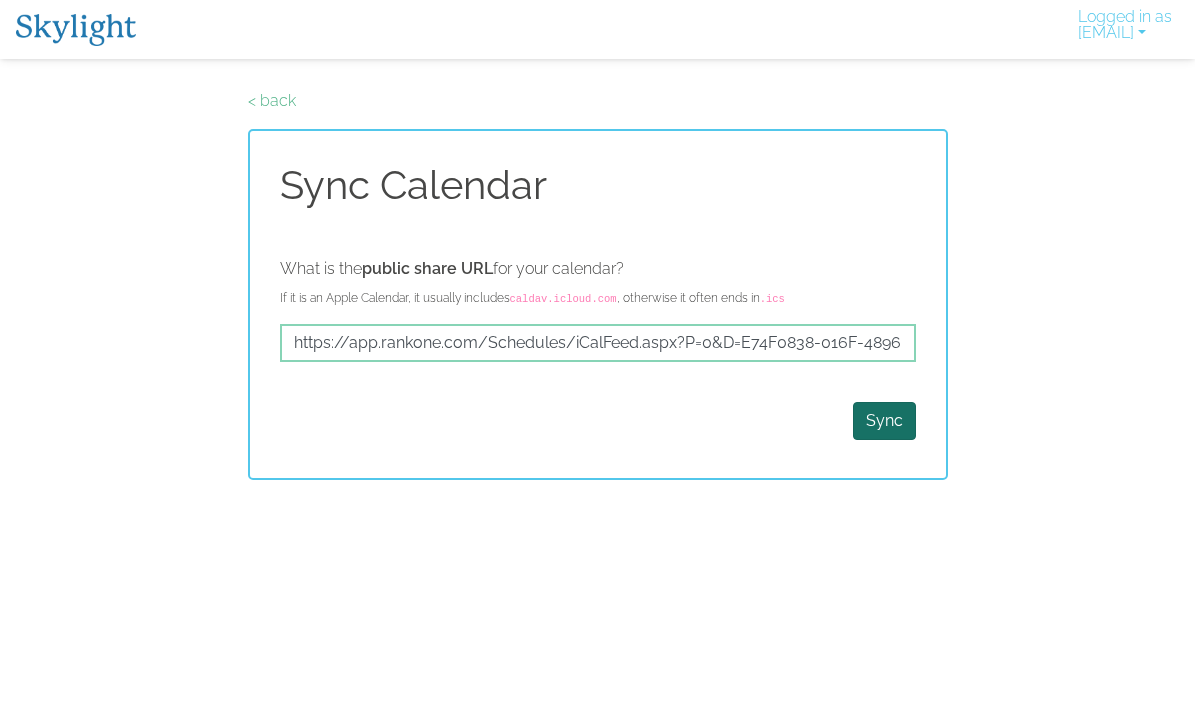 click on "Sync" at bounding box center [884, 421] 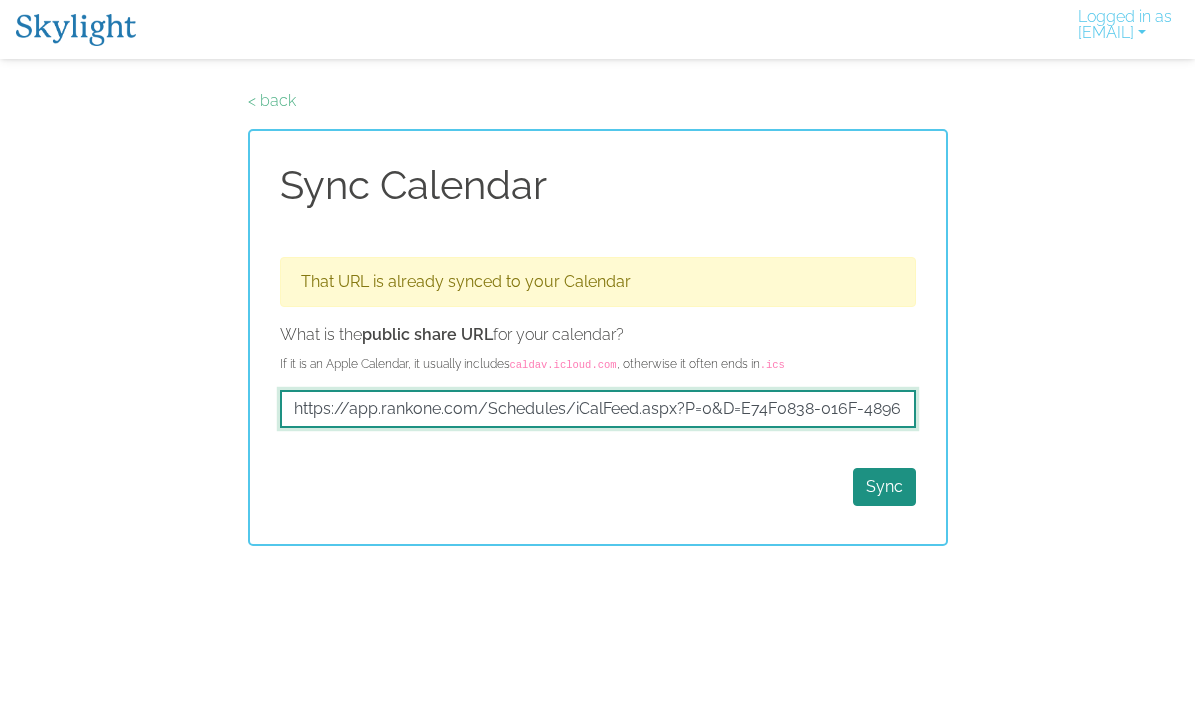 click on "https://app.rankone.com/Schedules/iCalFeed.aspx?P=0&D=E74F0838-016F-4896-9398-99CC6862B438&S=8422&Sp=3&L=2&Tm=198530&TZ=Central%20Daylight%20Time" at bounding box center (598, 409) 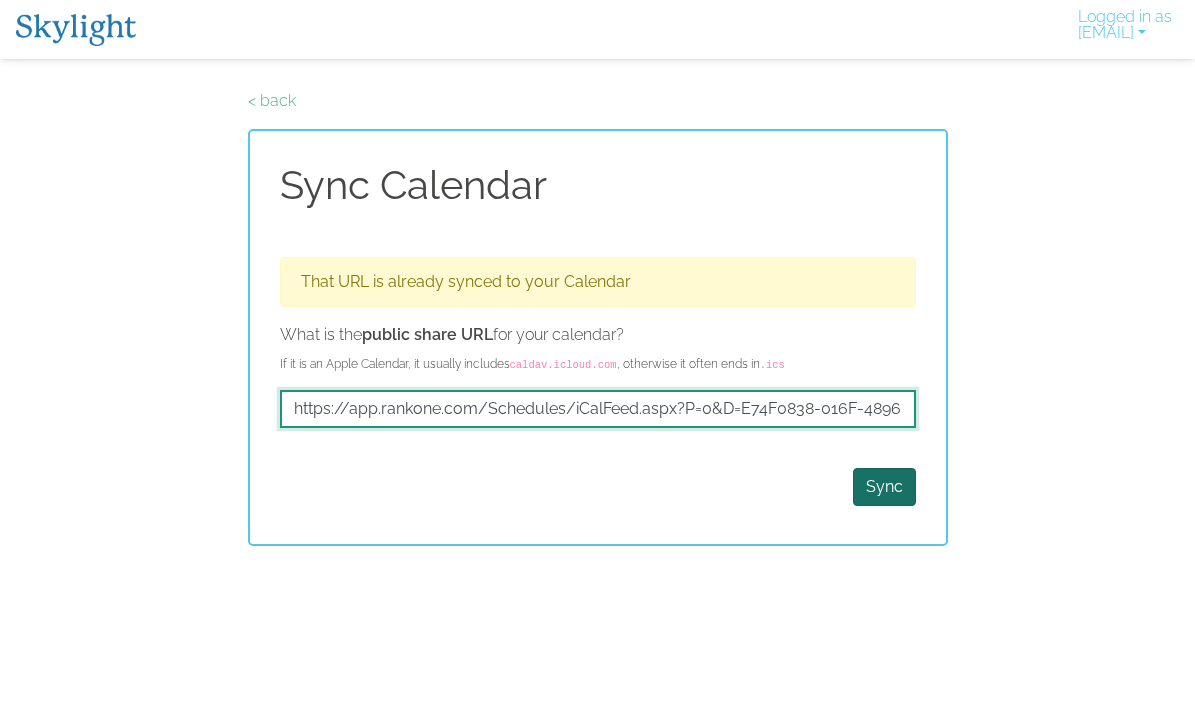 type on "https://app.rankone.com/Schedules/iCalFeed.aspx?P=0&D=E74F0838-016F-4896-9398-99CC6862B438&S=8422&Sp=3&L=1&Tm=187213&TZ=Central%20Daylight%20Time" 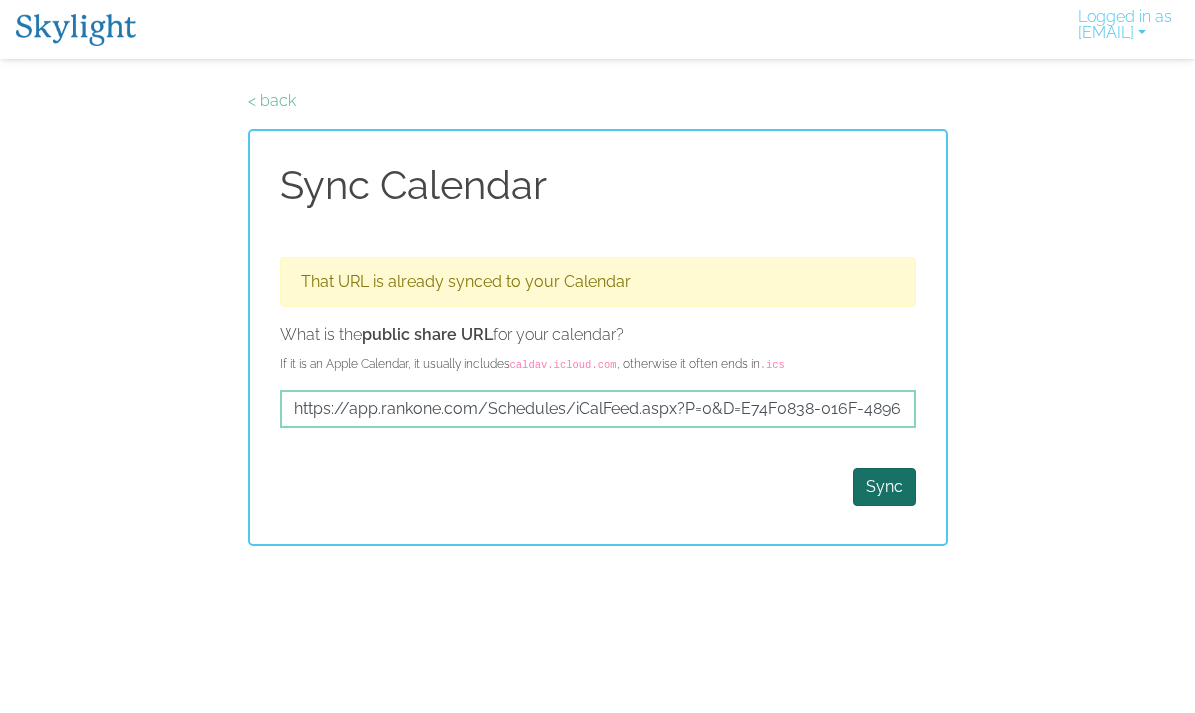 click on "Sync" at bounding box center (884, 487) 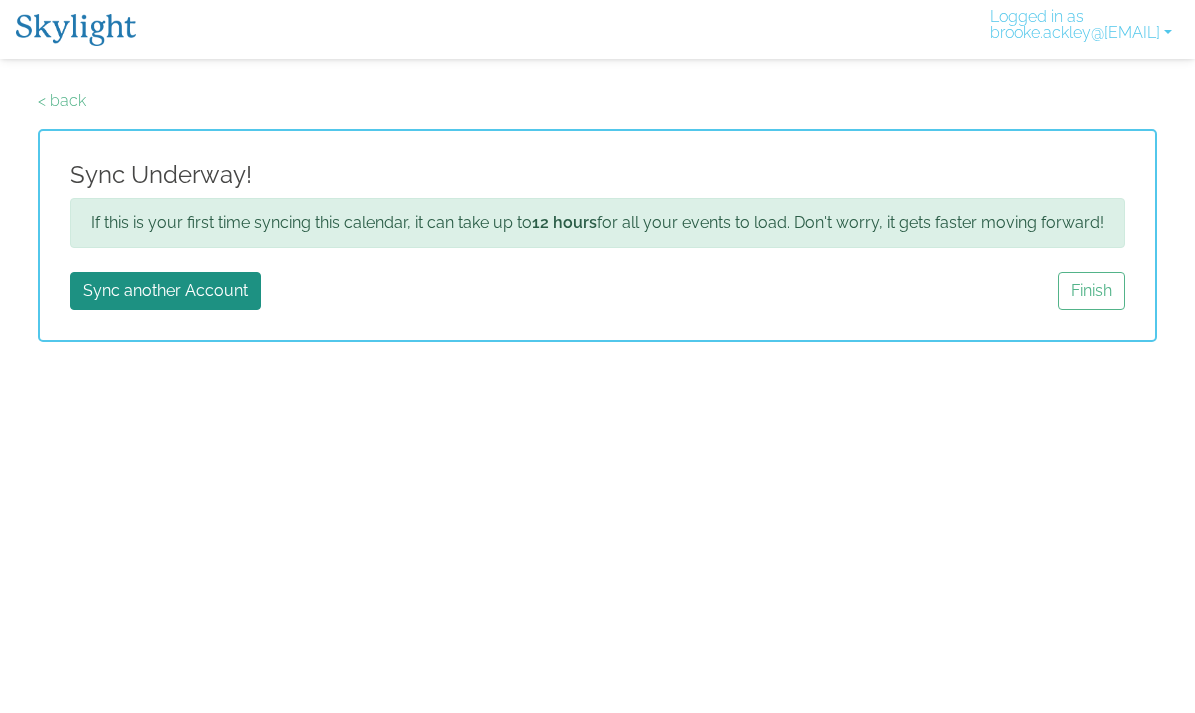 scroll, scrollTop: 0, scrollLeft: 0, axis: both 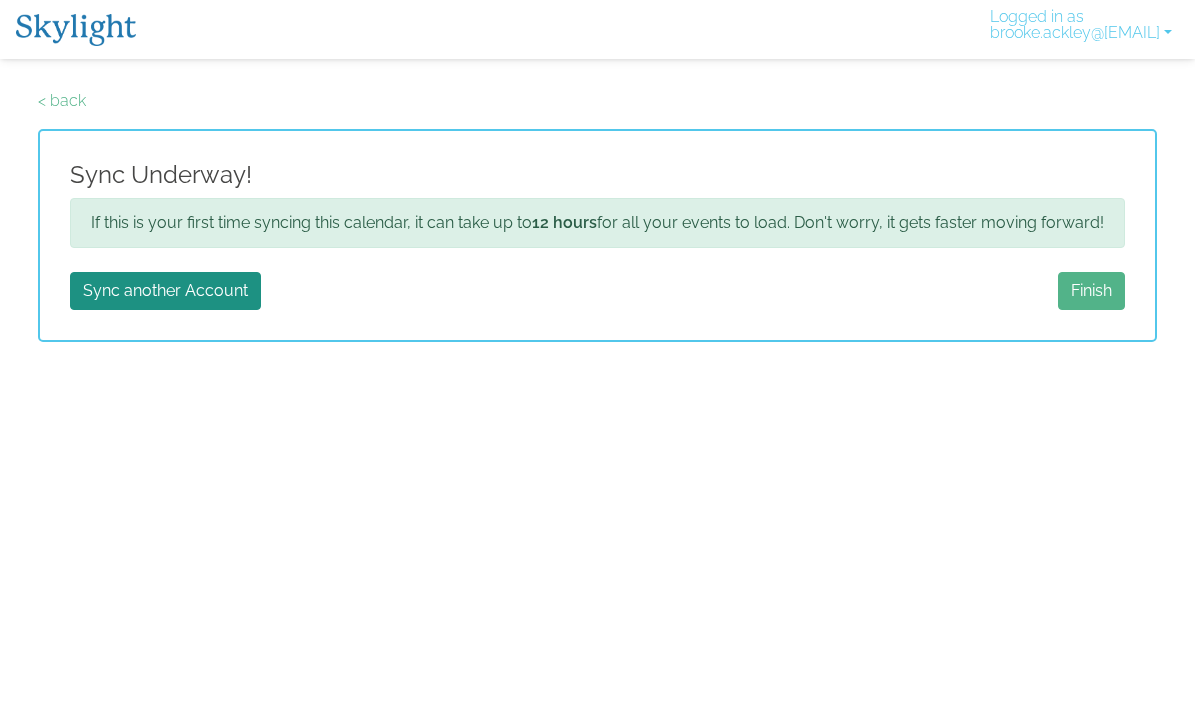 click on "Finish" at bounding box center (1091, 291) 